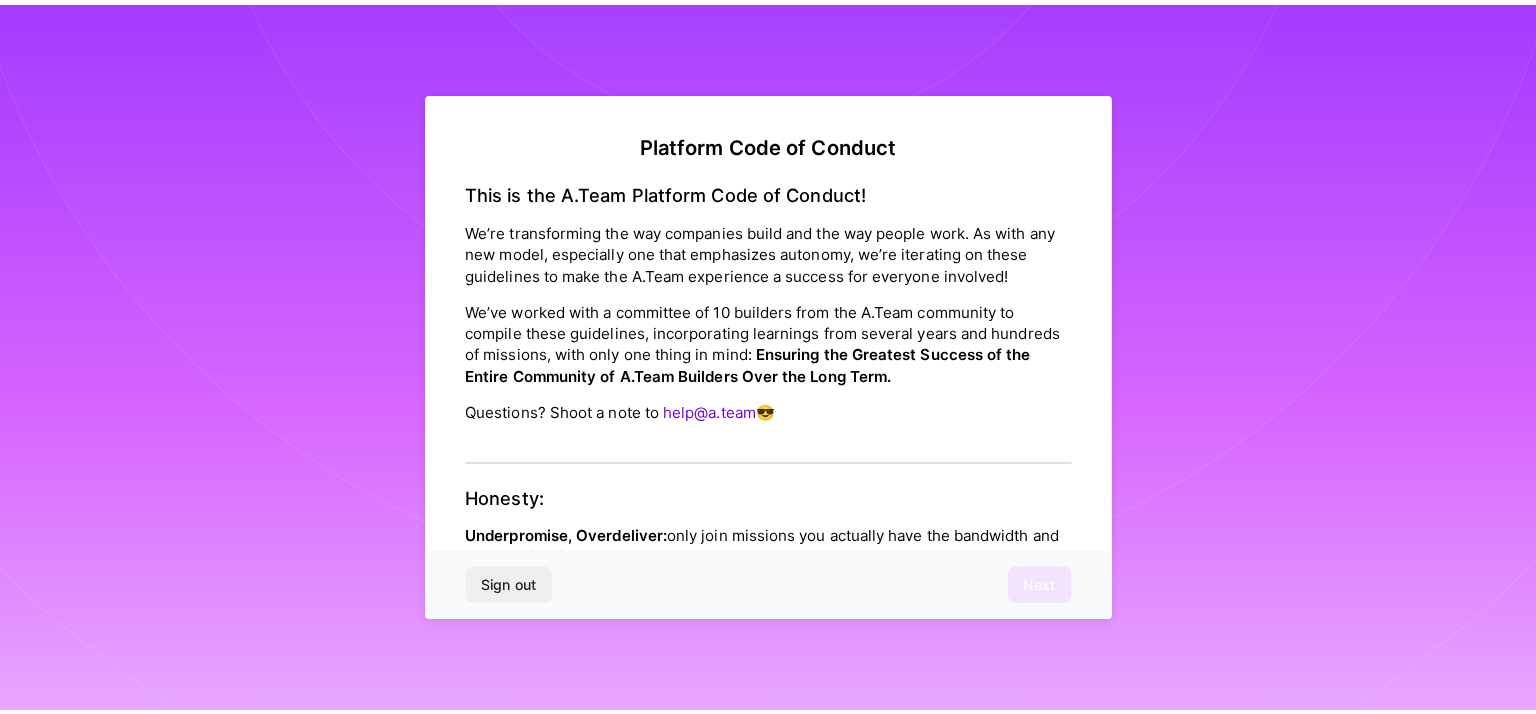 scroll, scrollTop: 0, scrollLeft: 0, axis: both 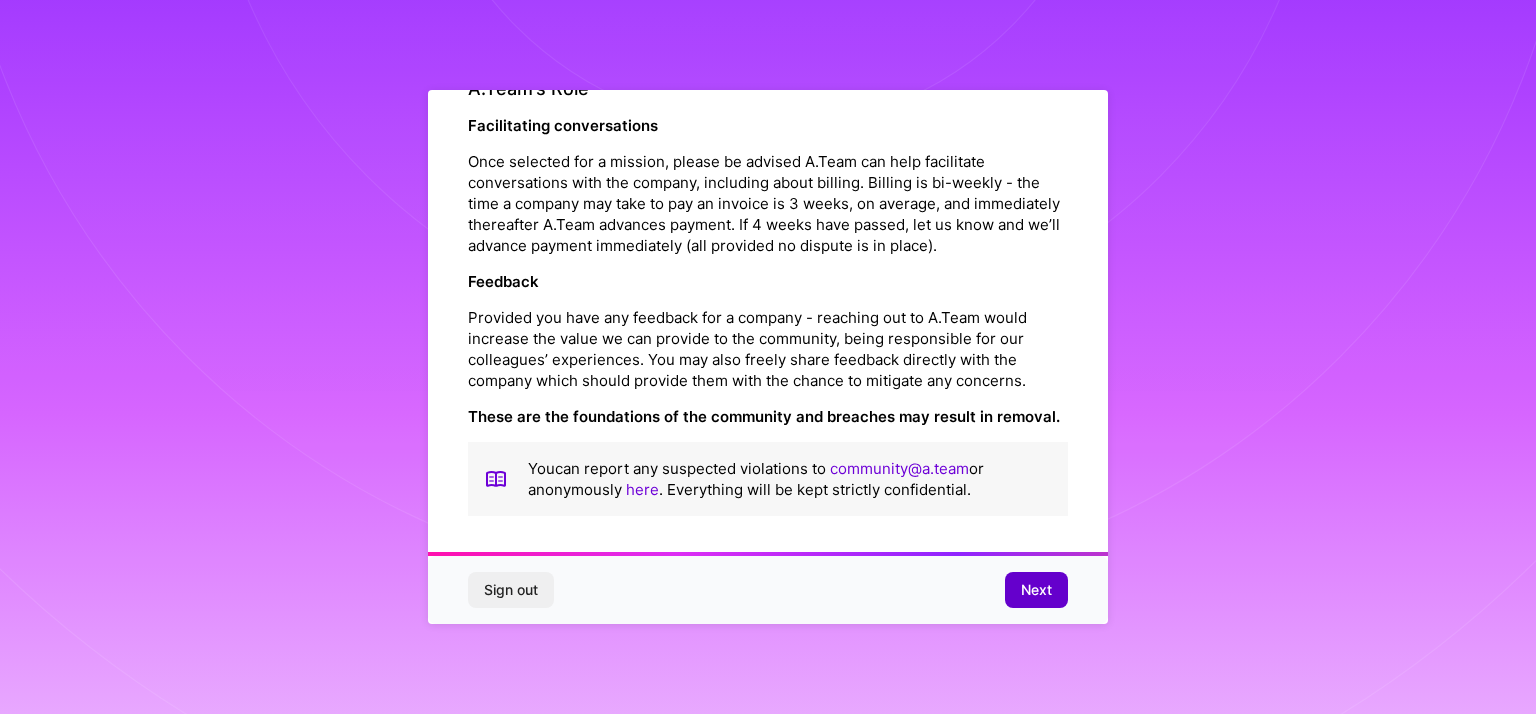 click on "Next" at bounding box center [1036, 590] 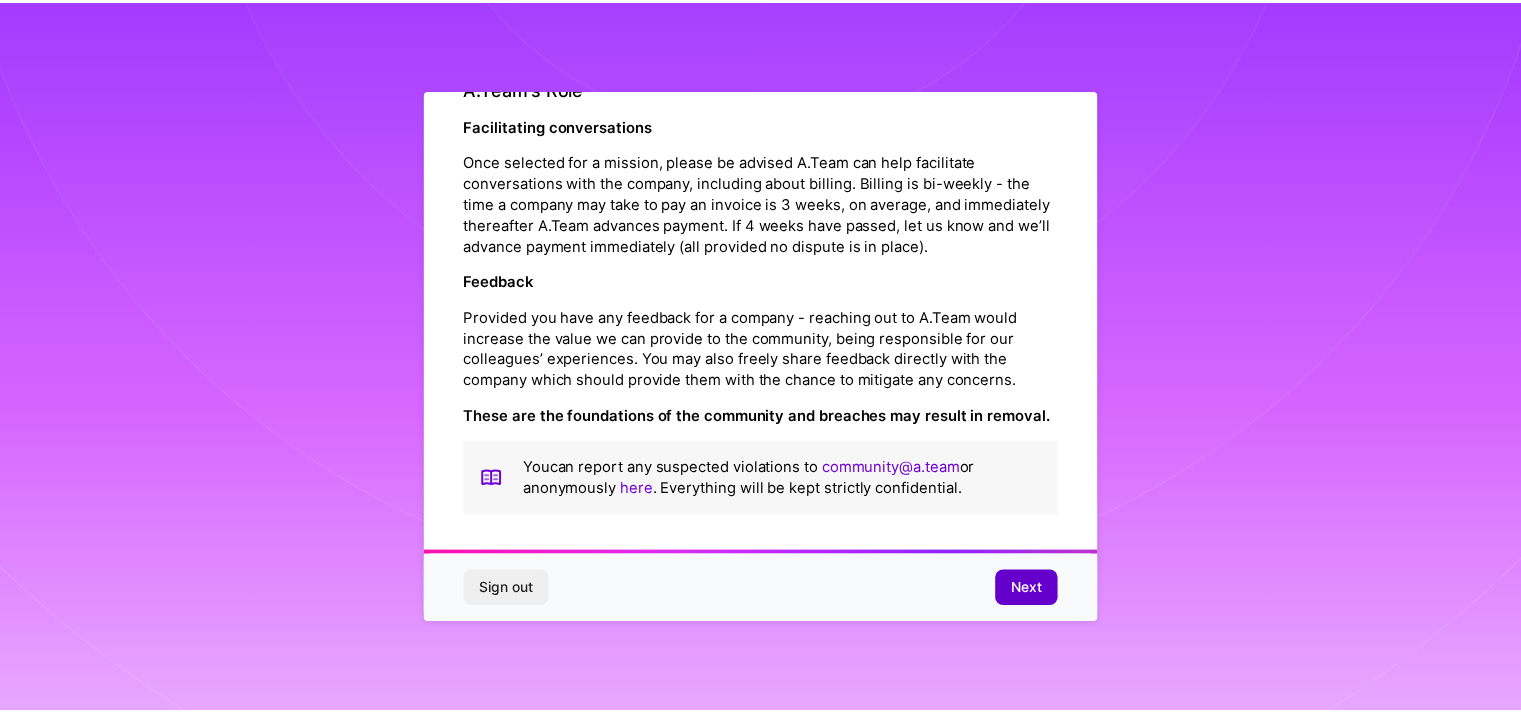 scroll, scrollTop: 6, scrollLeft: 0, axis: vertical 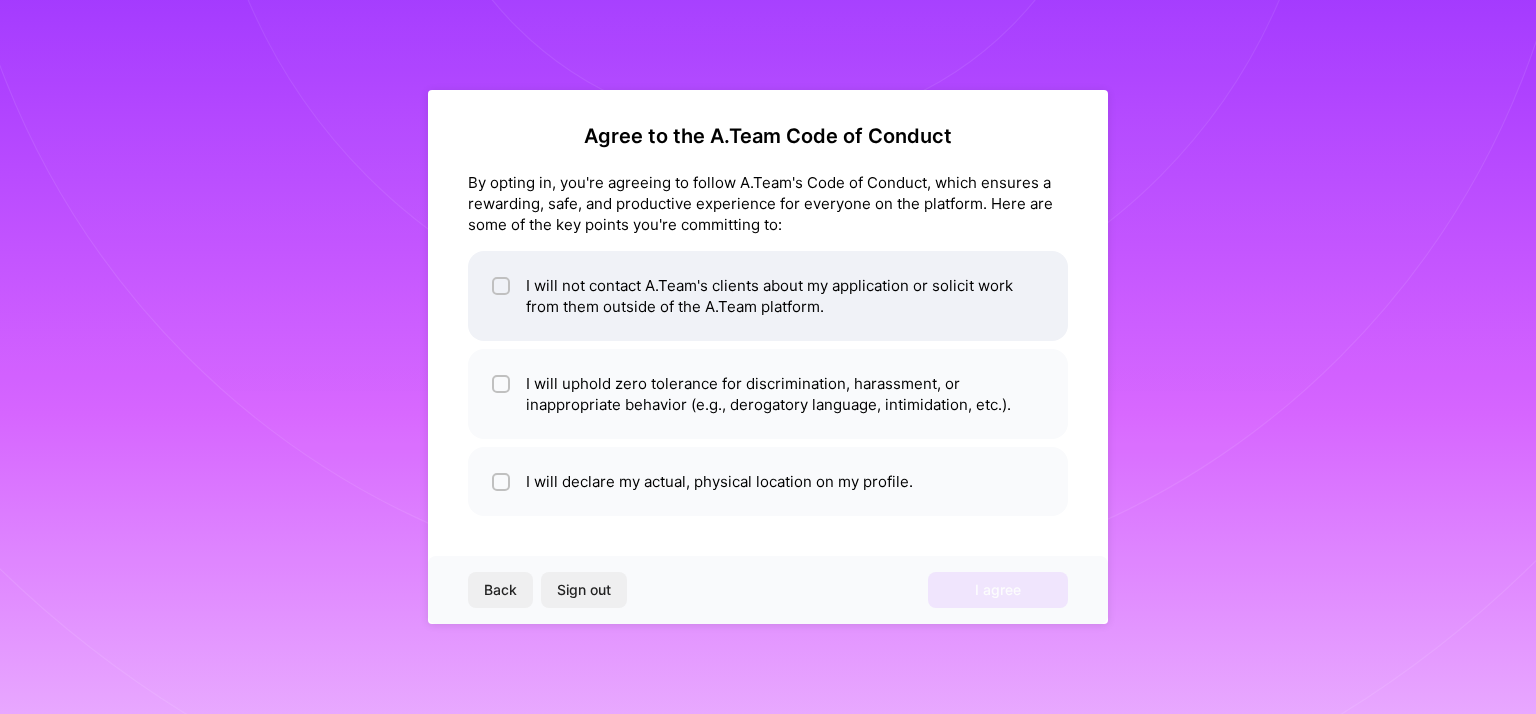 click at bounding box center (503, 287) 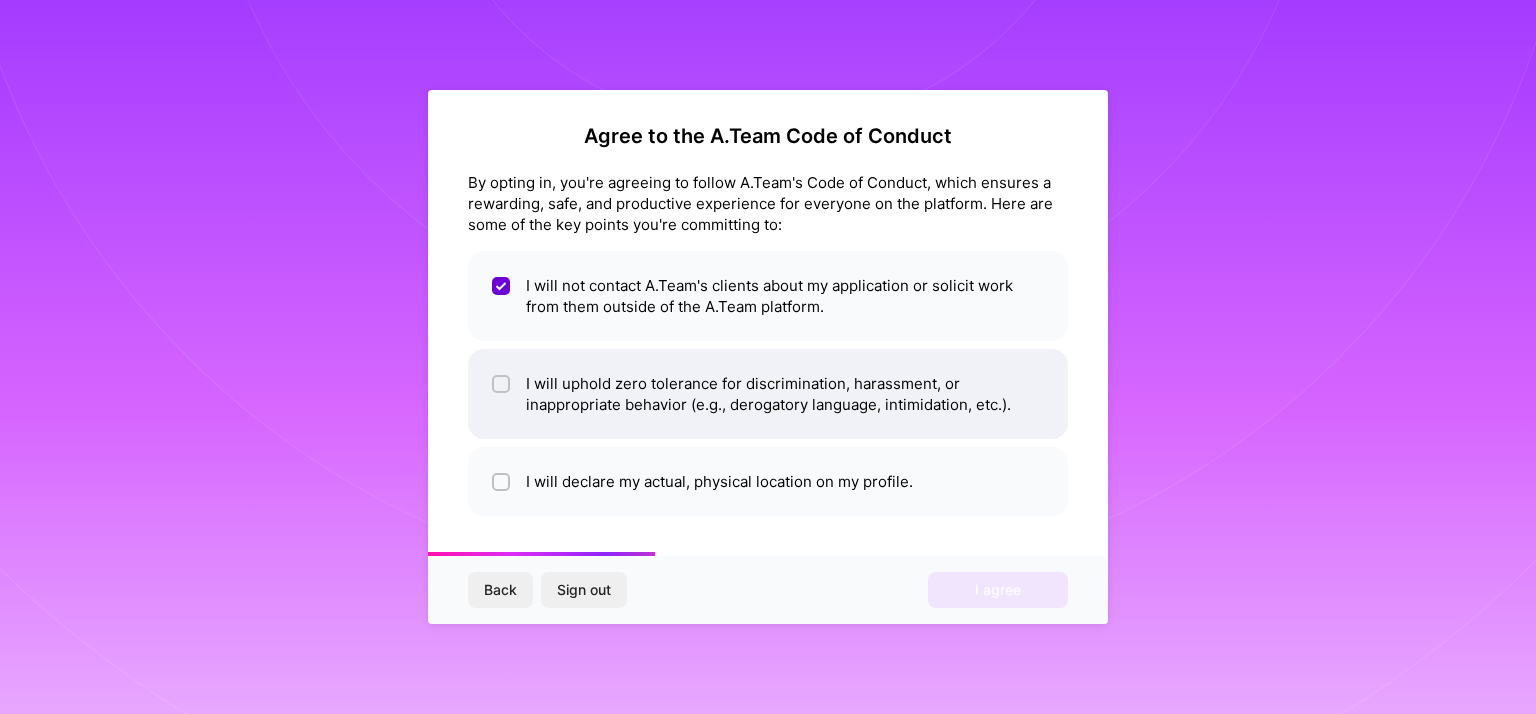 click at bounding box center [501, 394] 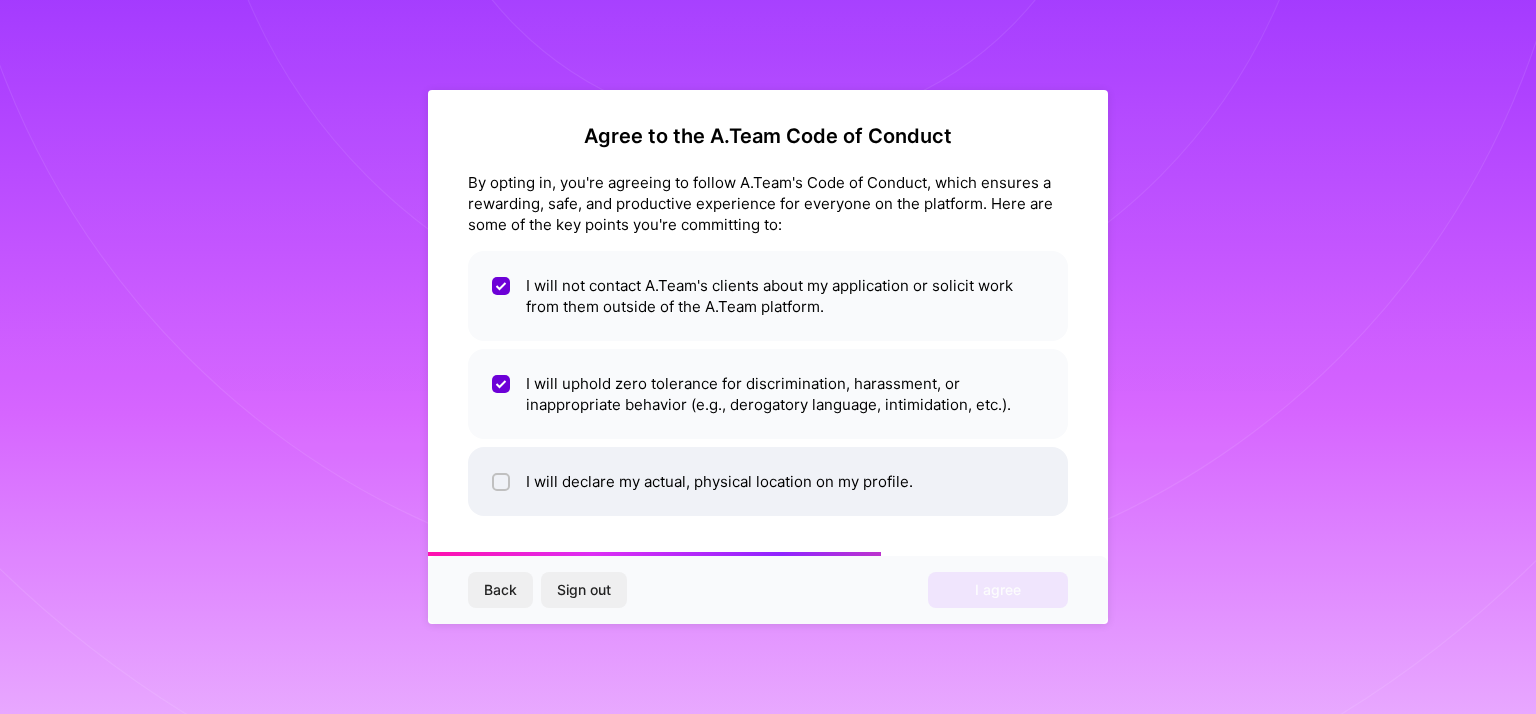 click on "I will declare my actual, physical location on my profile." at bounding box center [768, 481] 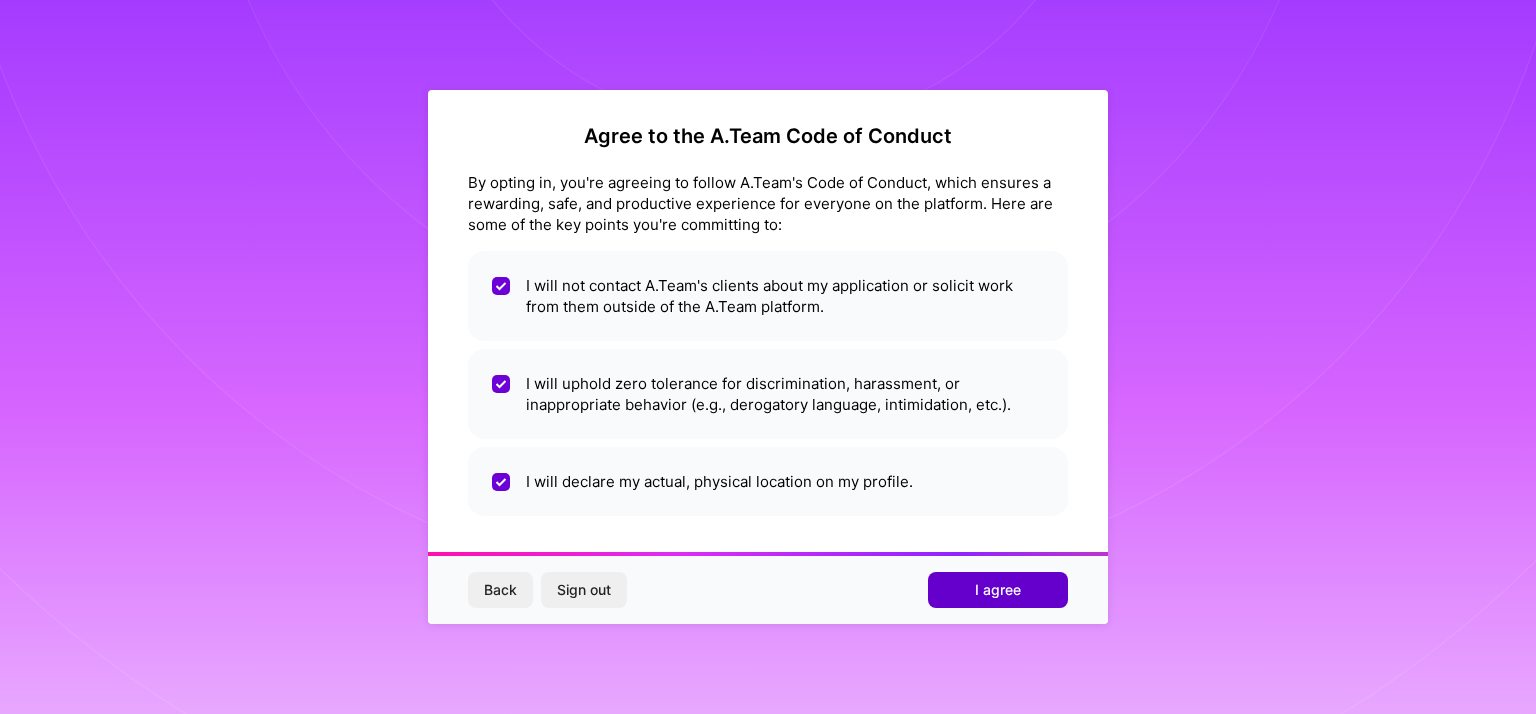 click on "I agree" at bounding box center (998, 590) 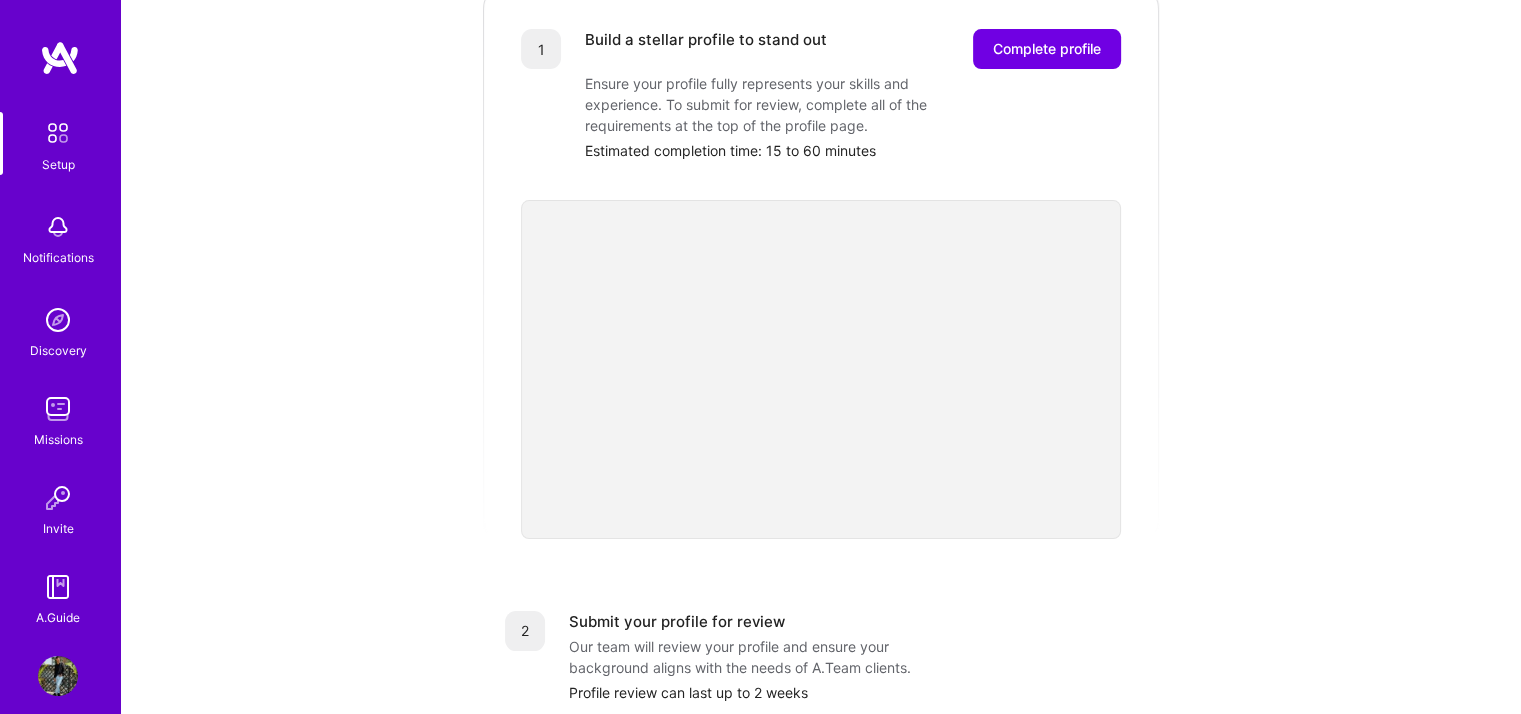 scroll, scrollTop: 105, scrollLeft: 0, axis: vertical 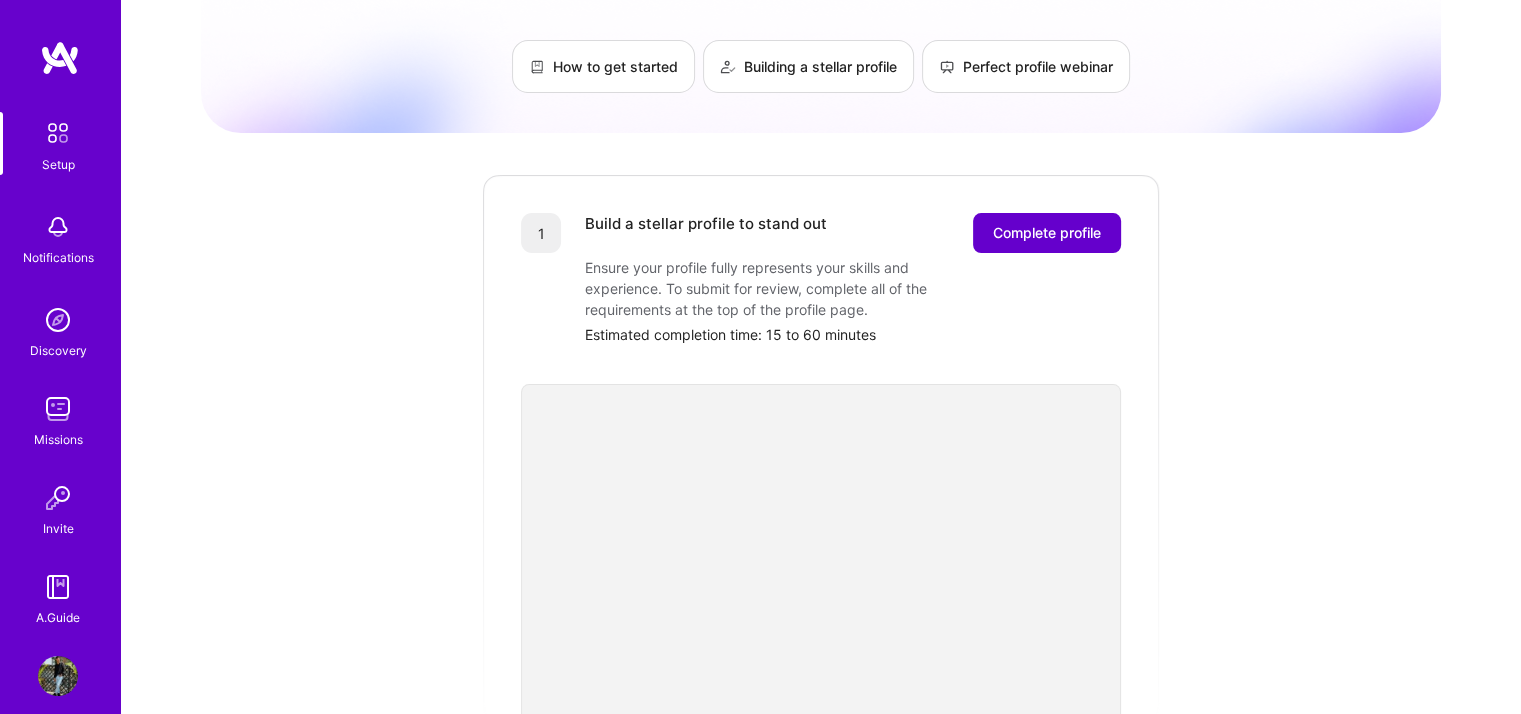 click on "Complete profile" at bounding box center (1047, 233) 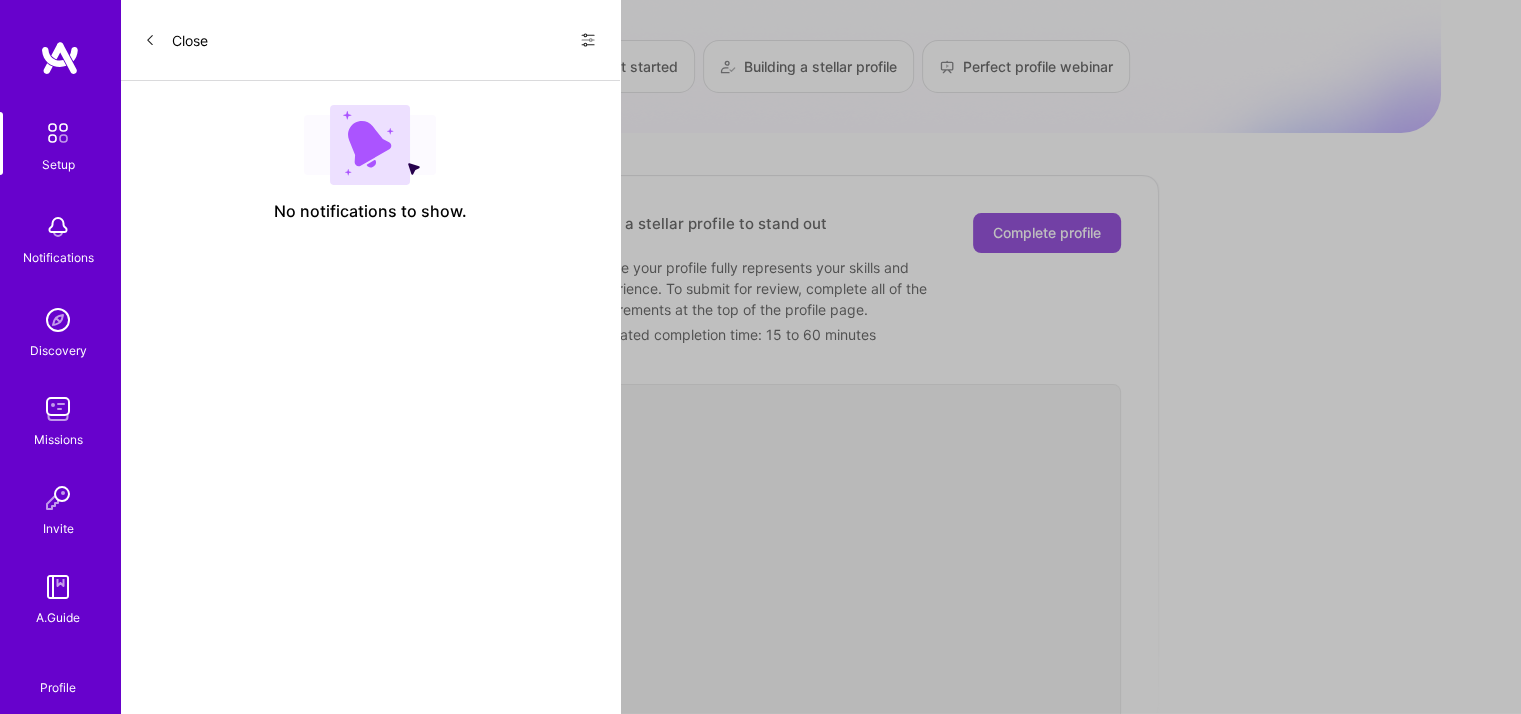scroll, scrollTop: 0, scrollLeft: 0, axis: both 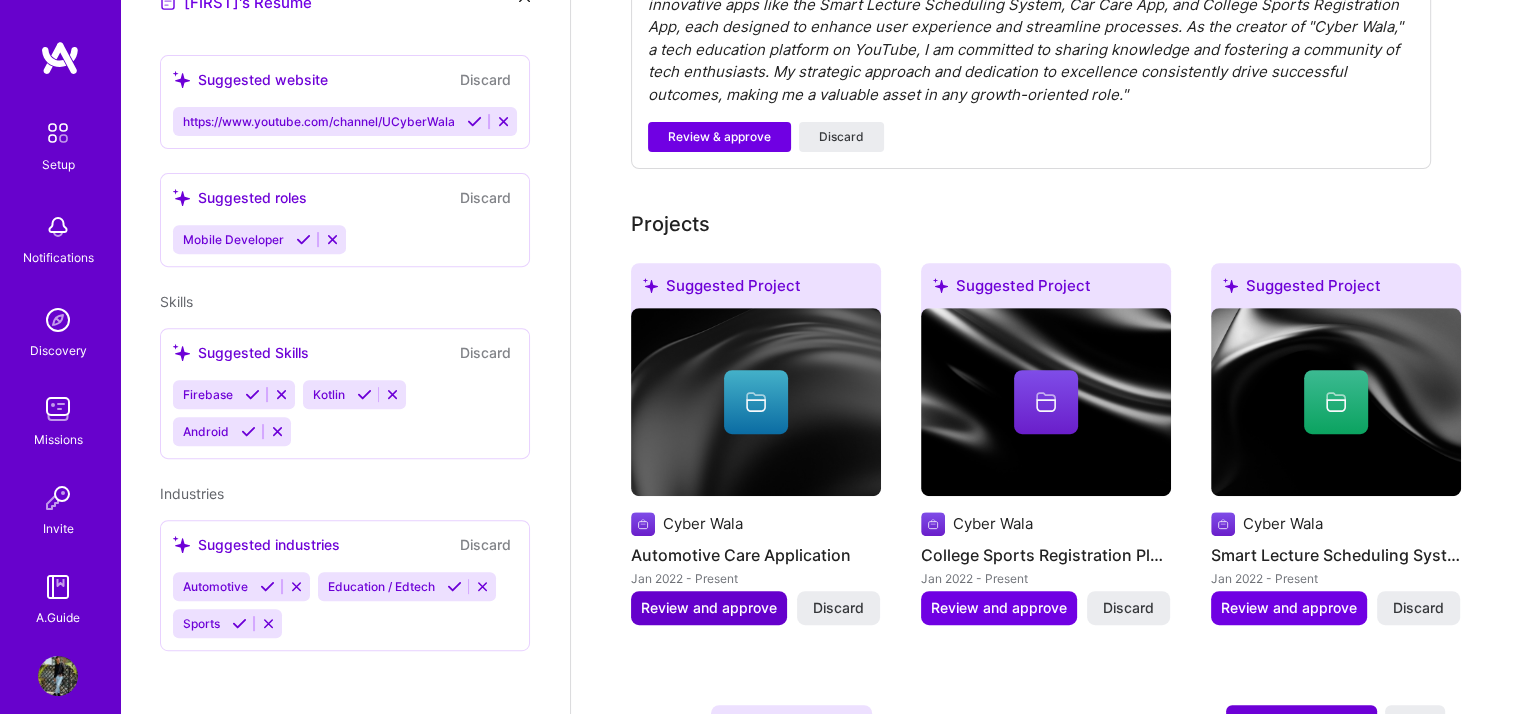 click on "Review and approve" at bounding box center [709, 608] 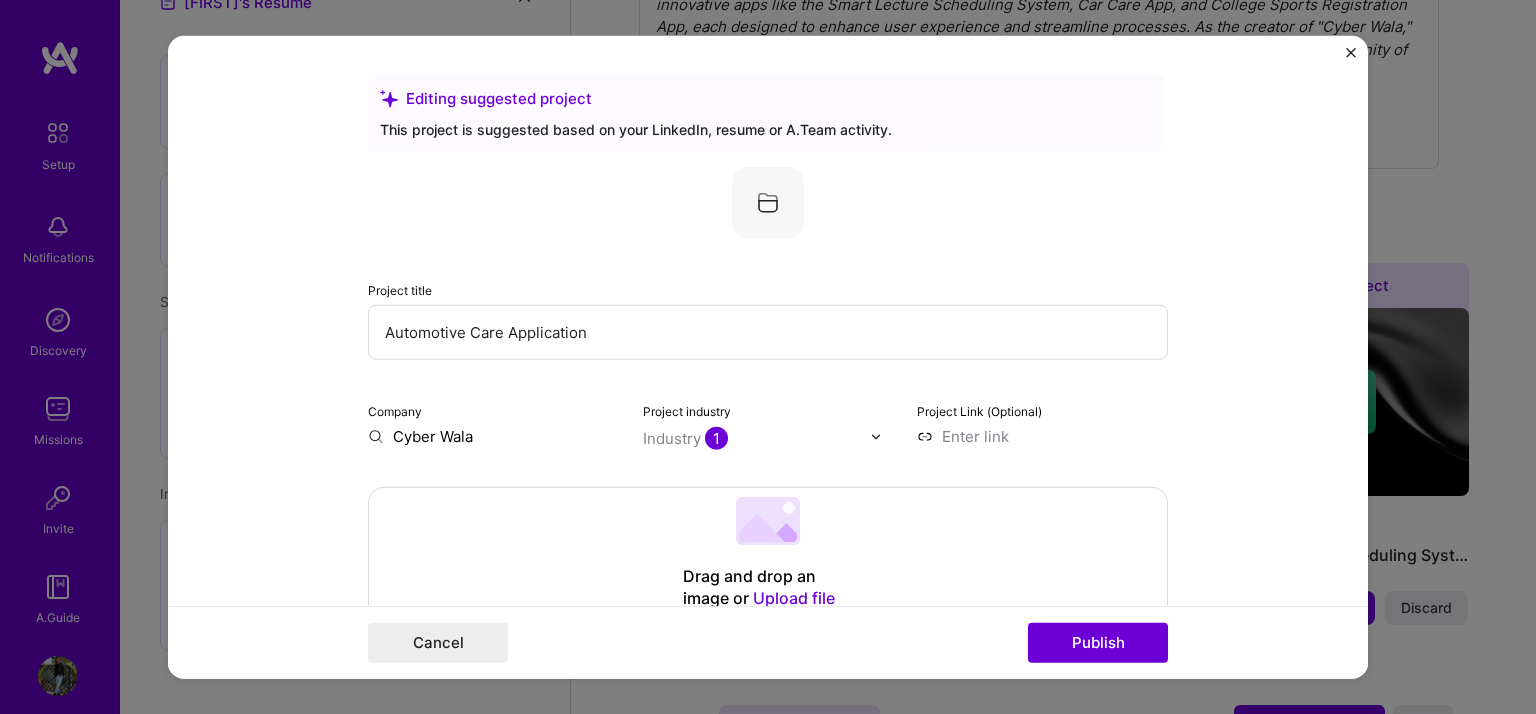 click at bounding box center [768, 203] 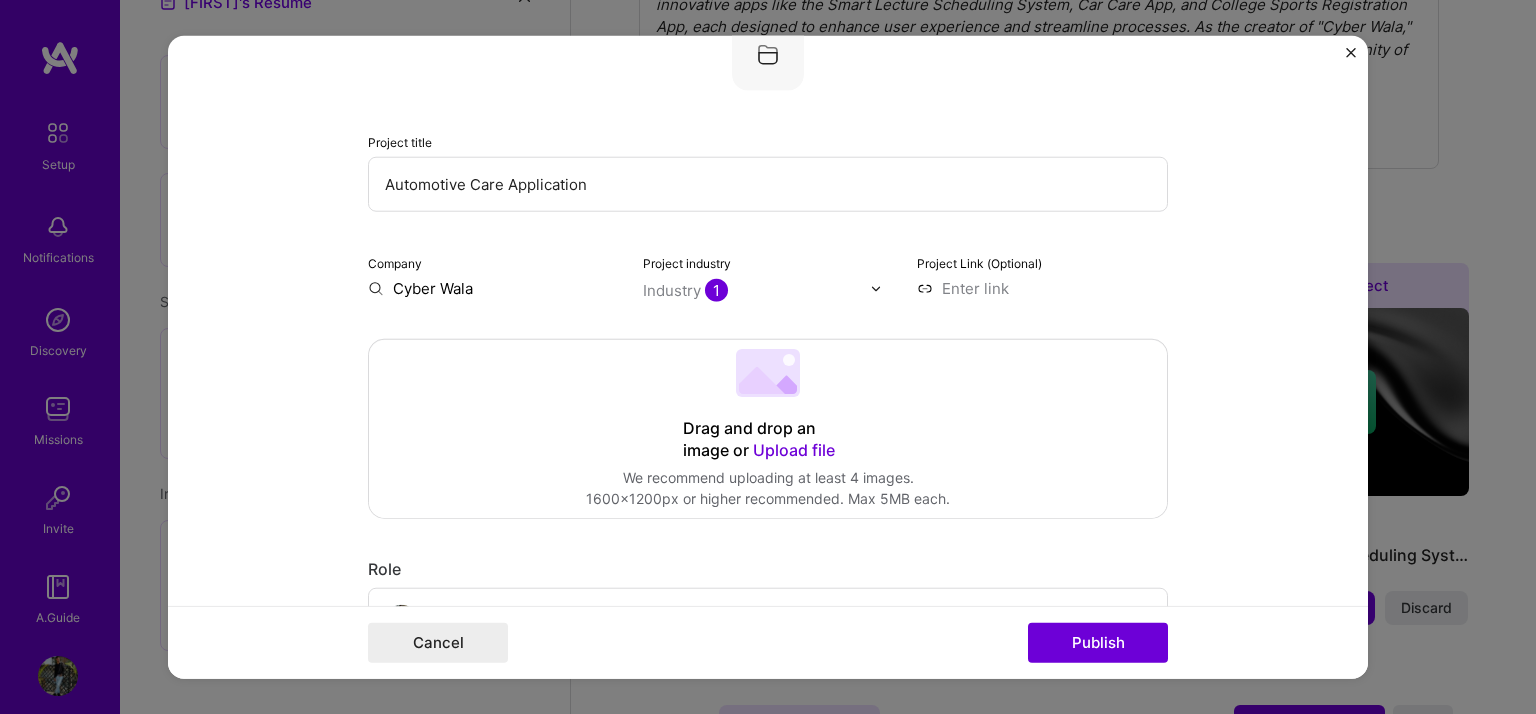 scroll, scrollTop: 200, scrollLeft: 0, axis: vertical 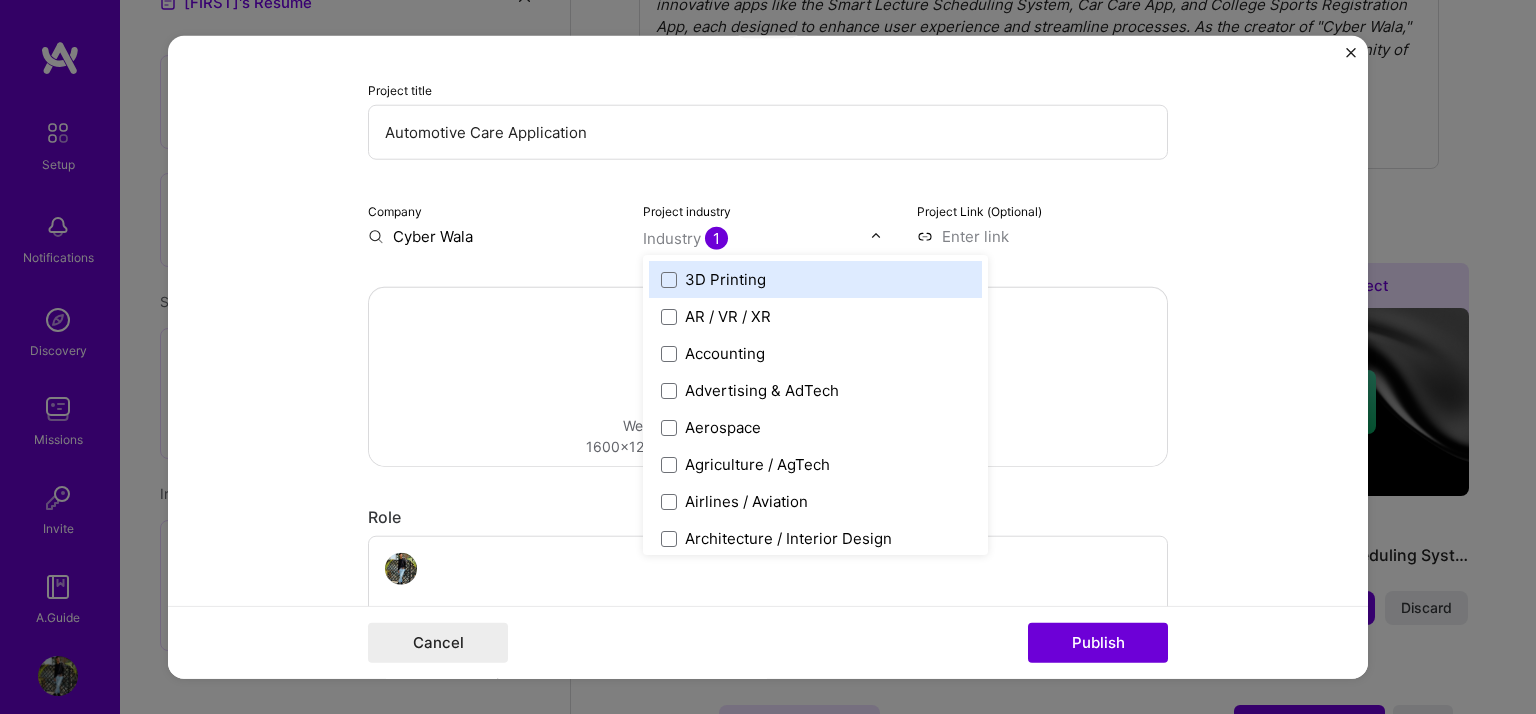 click at bounding box center [876, 236] 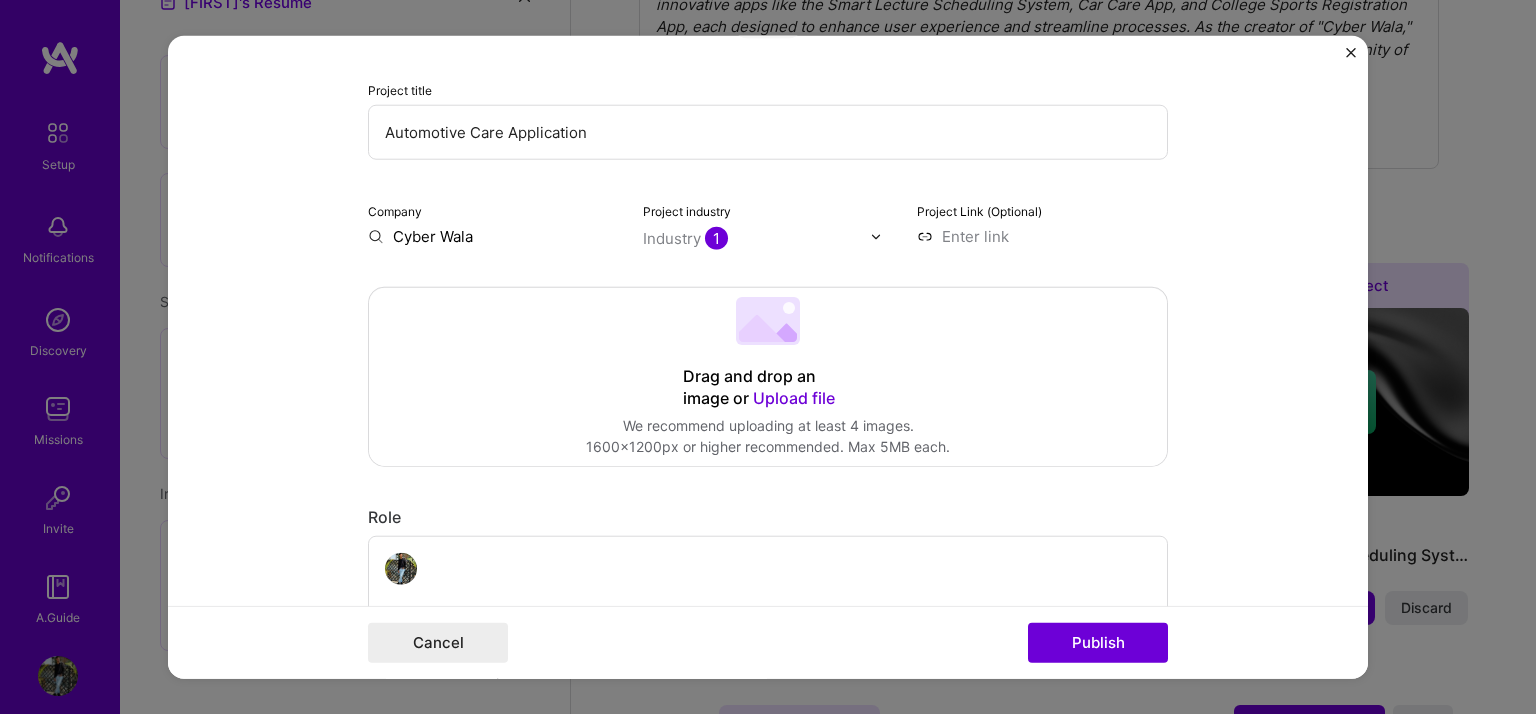 click on "Editing suggested project This project is suggested based on your LinkedIn, resume or A.Team activity. Project title Automotive Care Application Company Cyber Wala
Project industry Industry 1 Project Link (Optional)
Drag and drop an image or   Upload file Upload file We recommend uploading at least 4 images. 1600x1200px or higher recommended. Max 5MB each. Role Android Developer Android Developer [MONTH], [YEAR]
to
I’m still working on this project Skills used — Add up to 12 skills Any new skills will be added to your profile. Enter skills... 2 Firebase 1 2 3 4 5 Kotlin 1 2 3 4 5 Did this role require you to manage team members? (Optional) Yes, I managed — team members. Were you involved from inception to launch (0  ->  1)? (Optional) Zero to one is creation and development of a unique product from the ground up. I was involved in zero to one with this project Add metrics (Optional) Project details   100 characters minimum /" at bounding box center (768, 994) 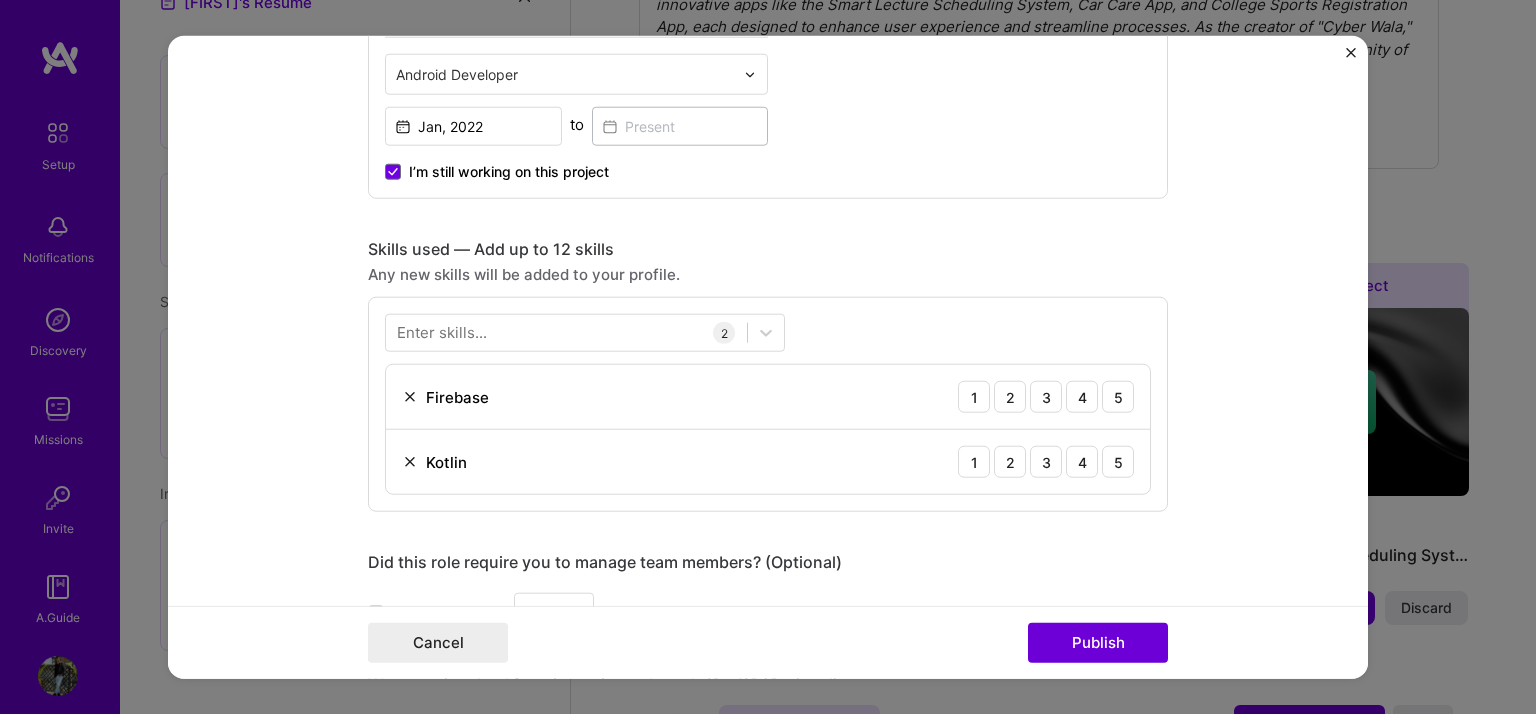 scroll, scrollTop: 800, scrollLeft: 0, axis: vertical 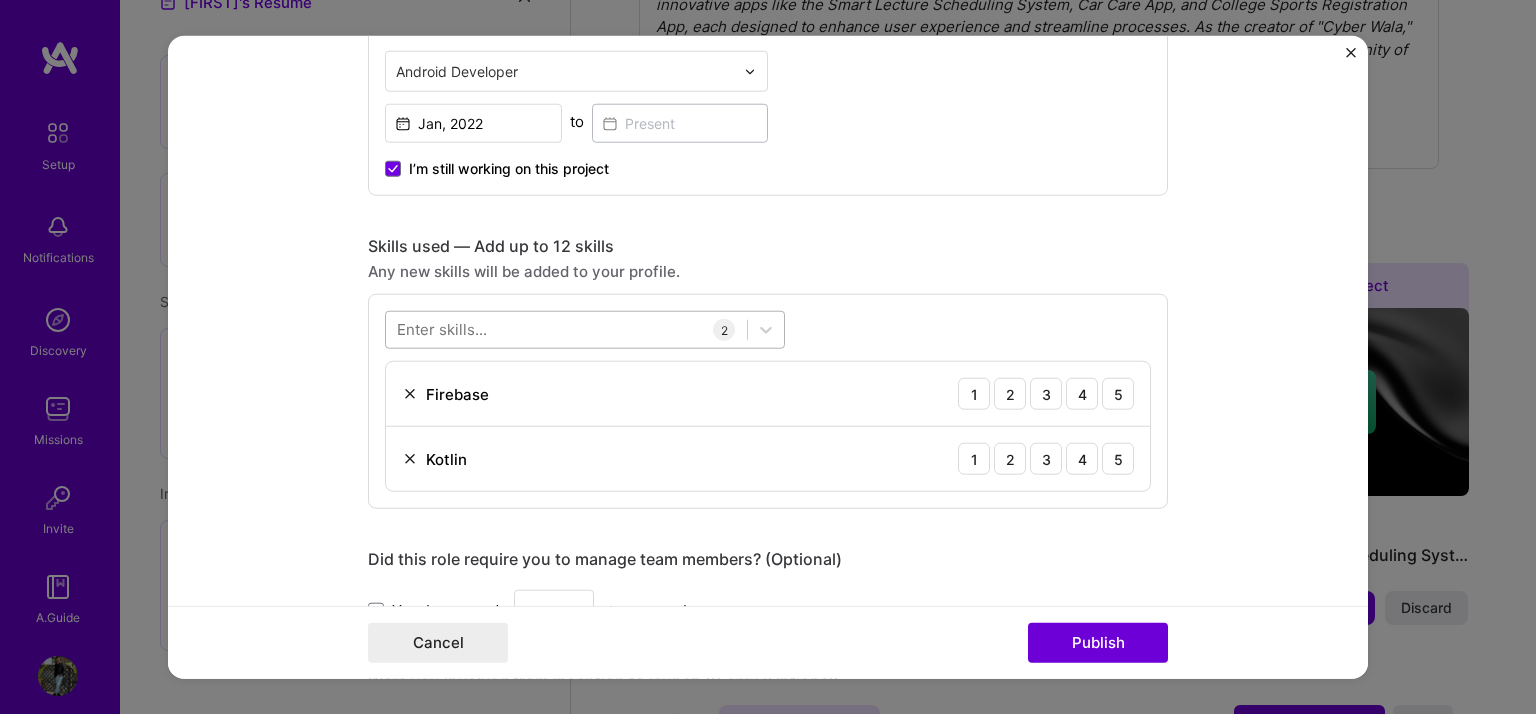 click at bounding box center [566, 329] 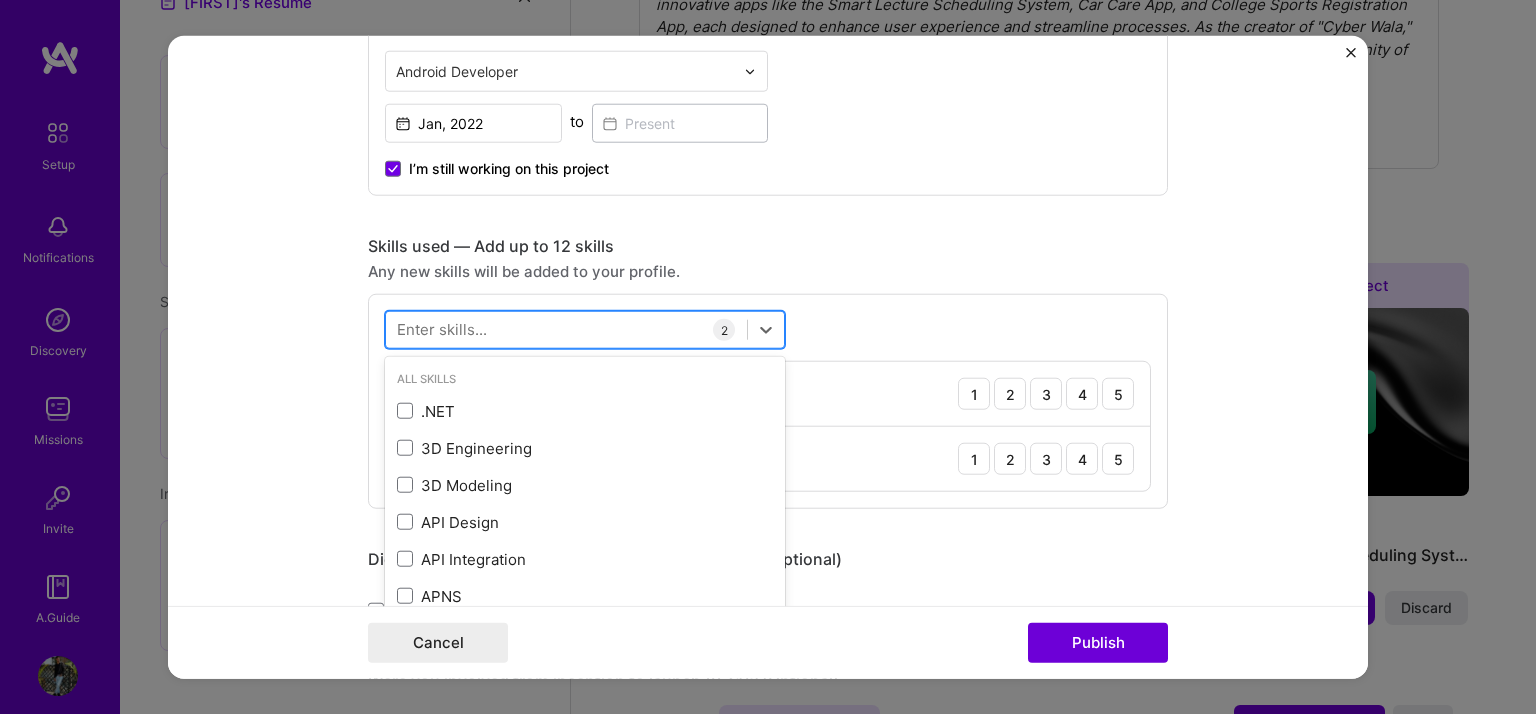 type on "," 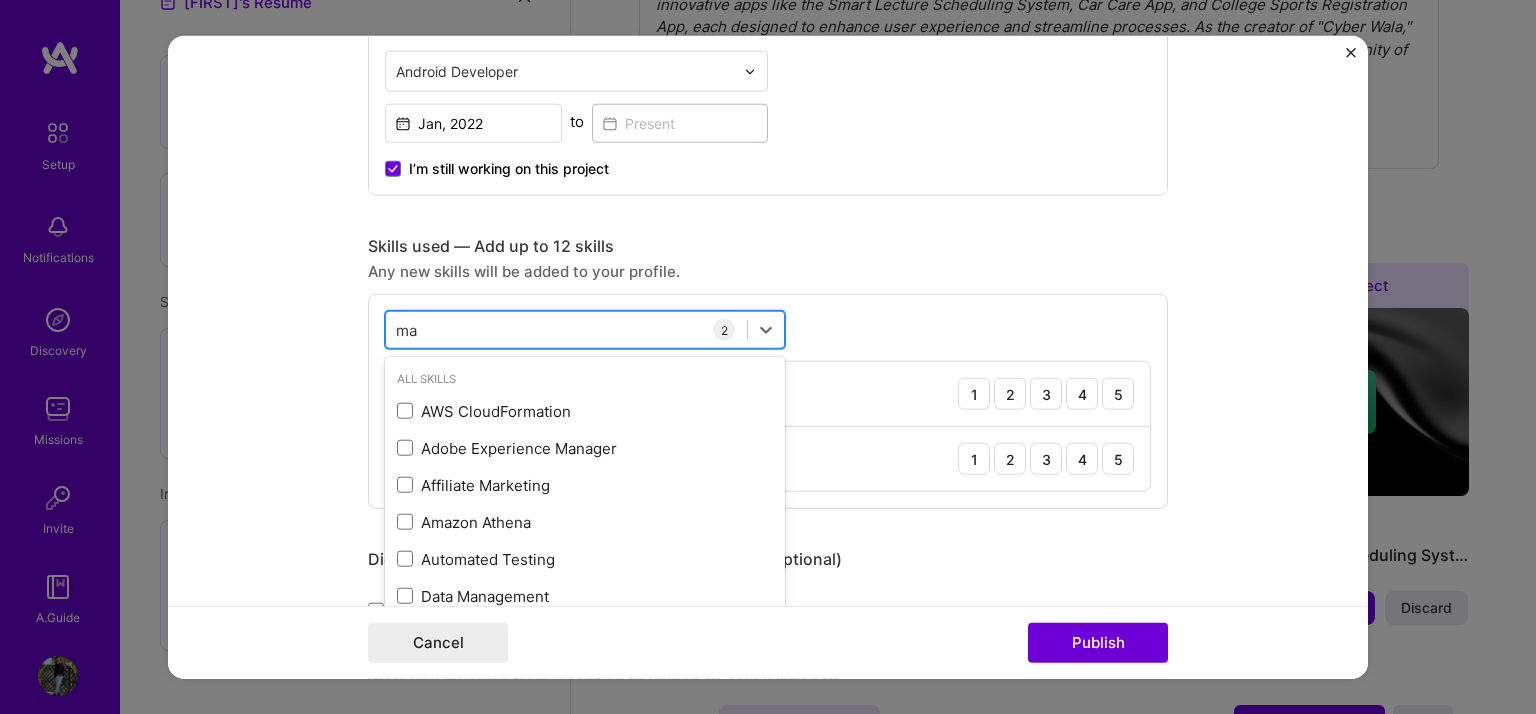 type on "m" 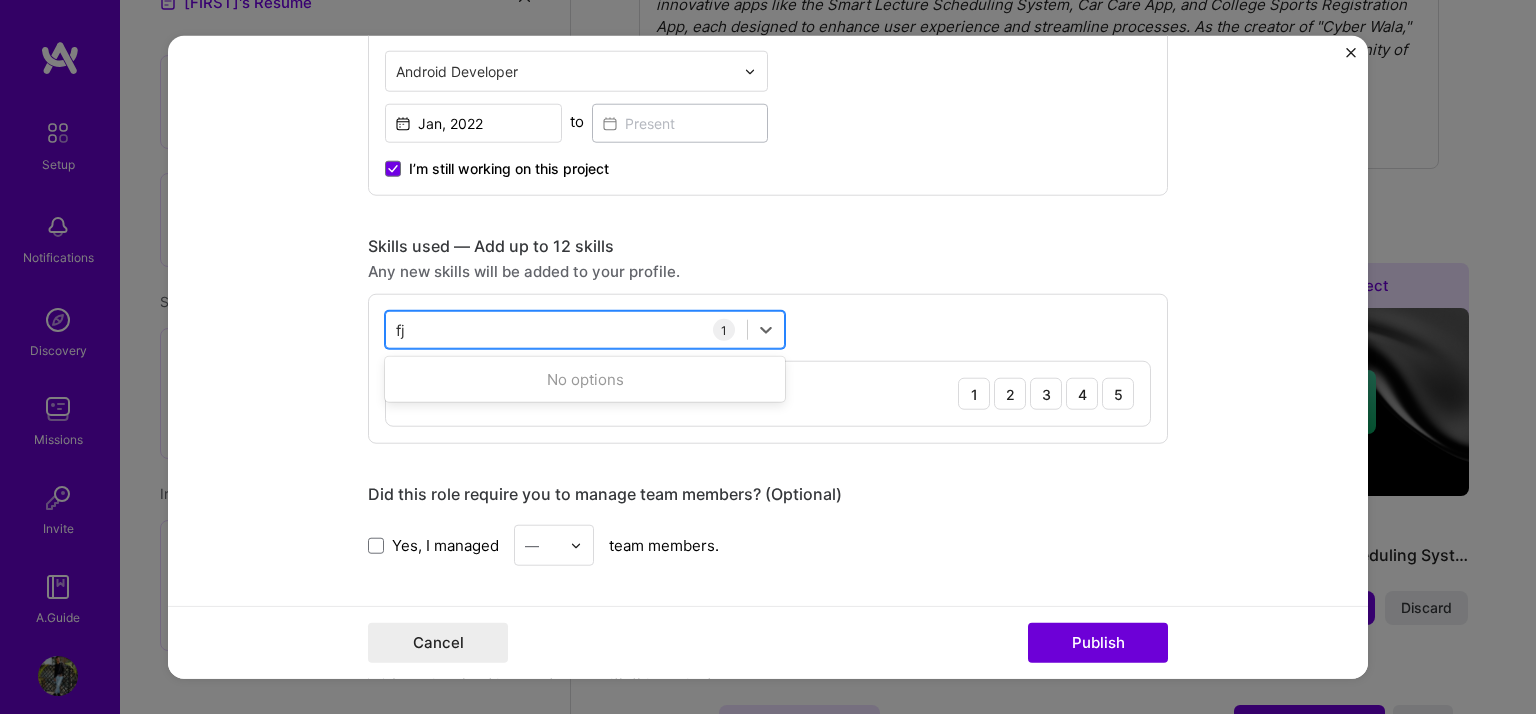 type on "f" 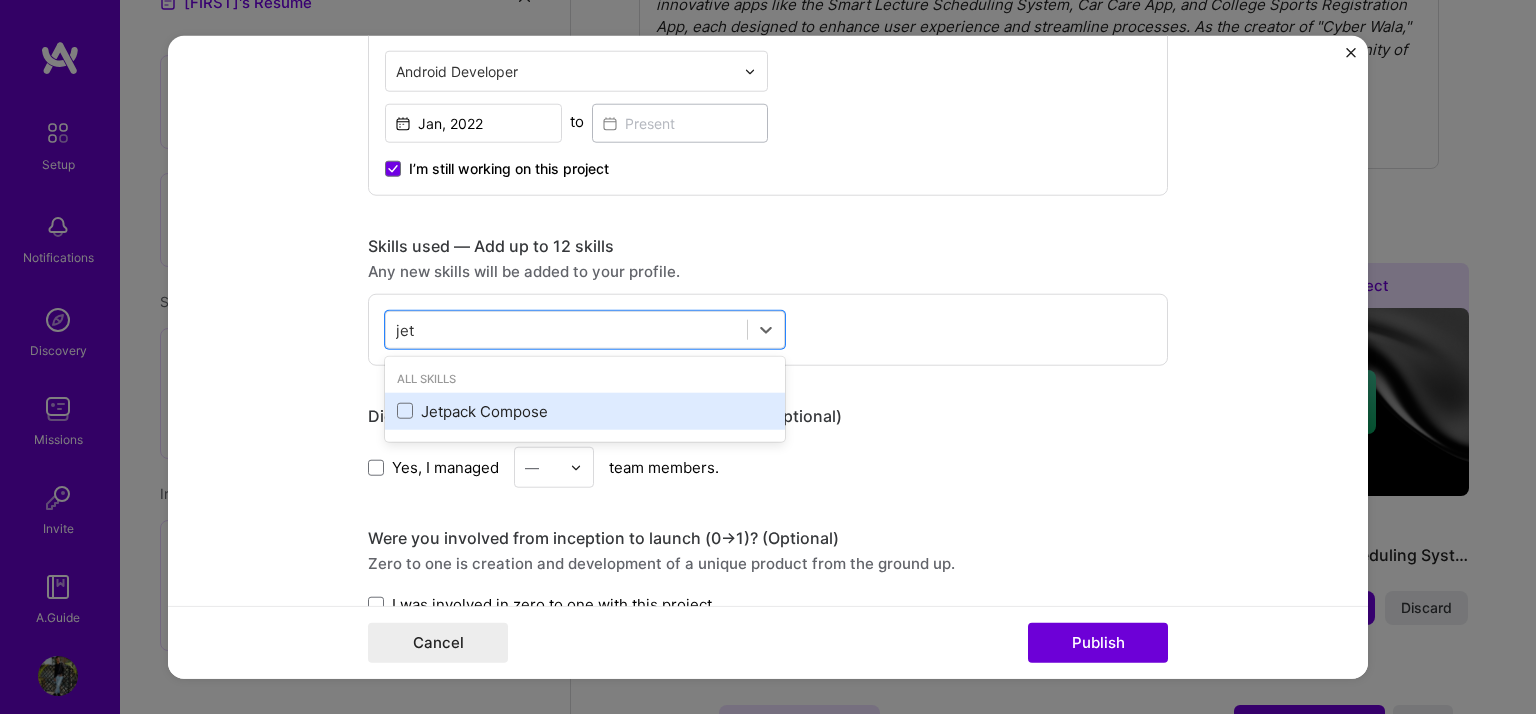 click on "Jetpack Compose" at bounding box center (585, 411) 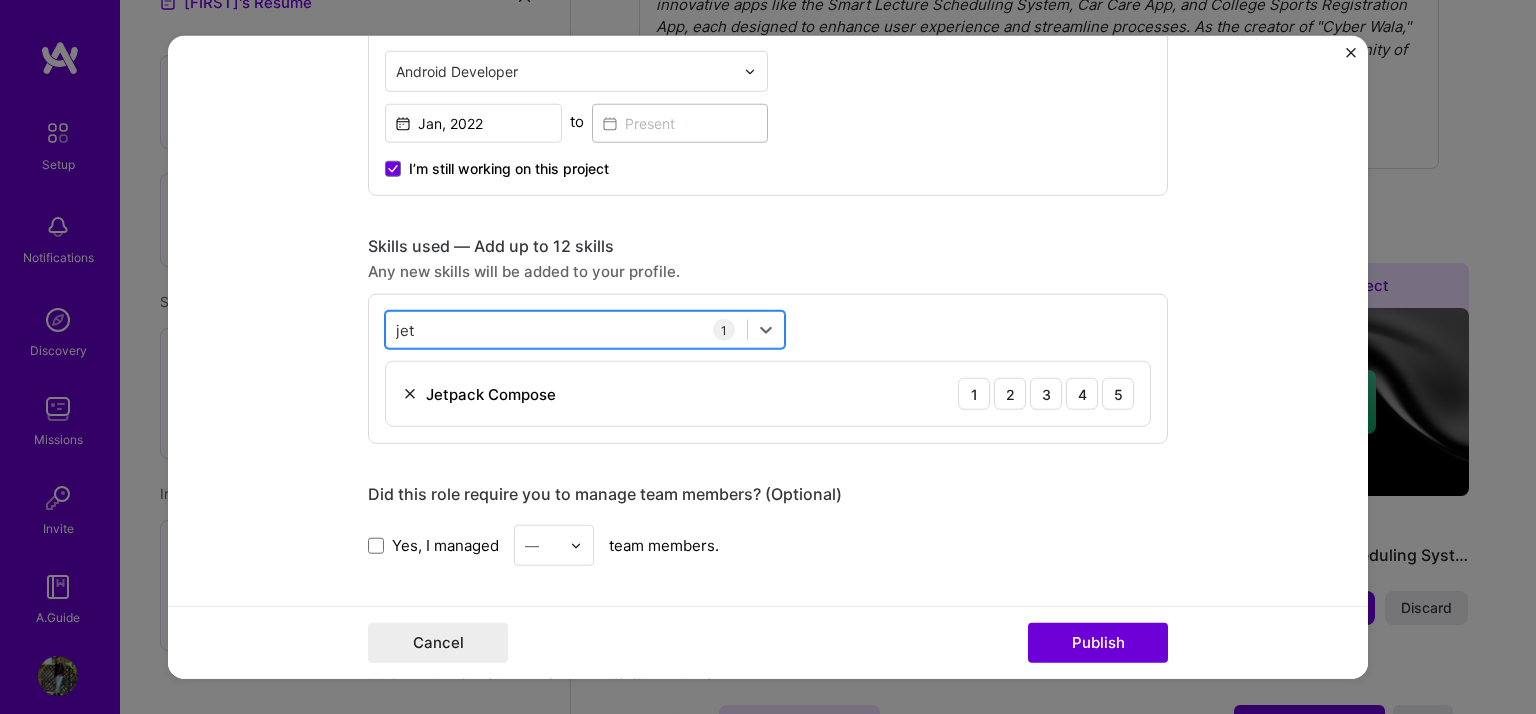 click on "jet jet" at bounding box center (566, 329) 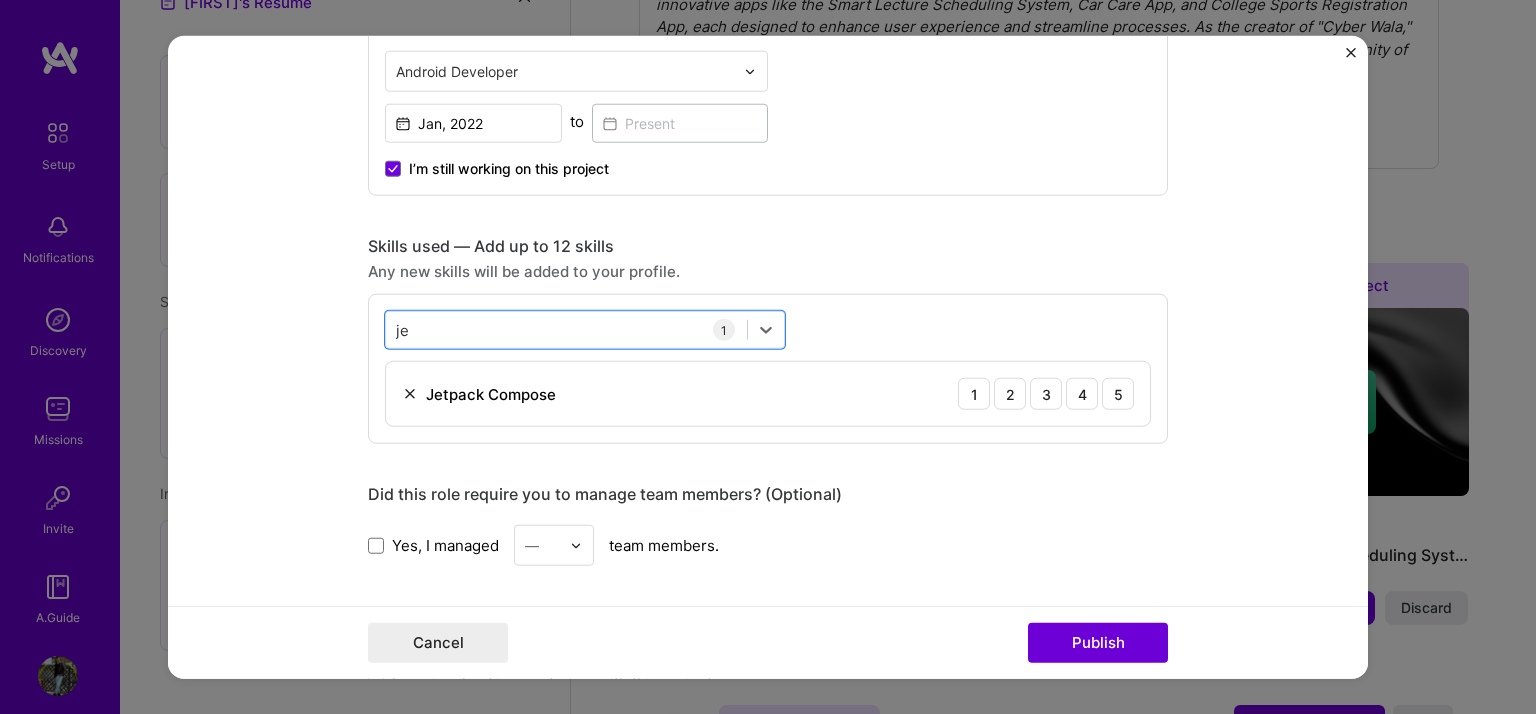 type on "j" 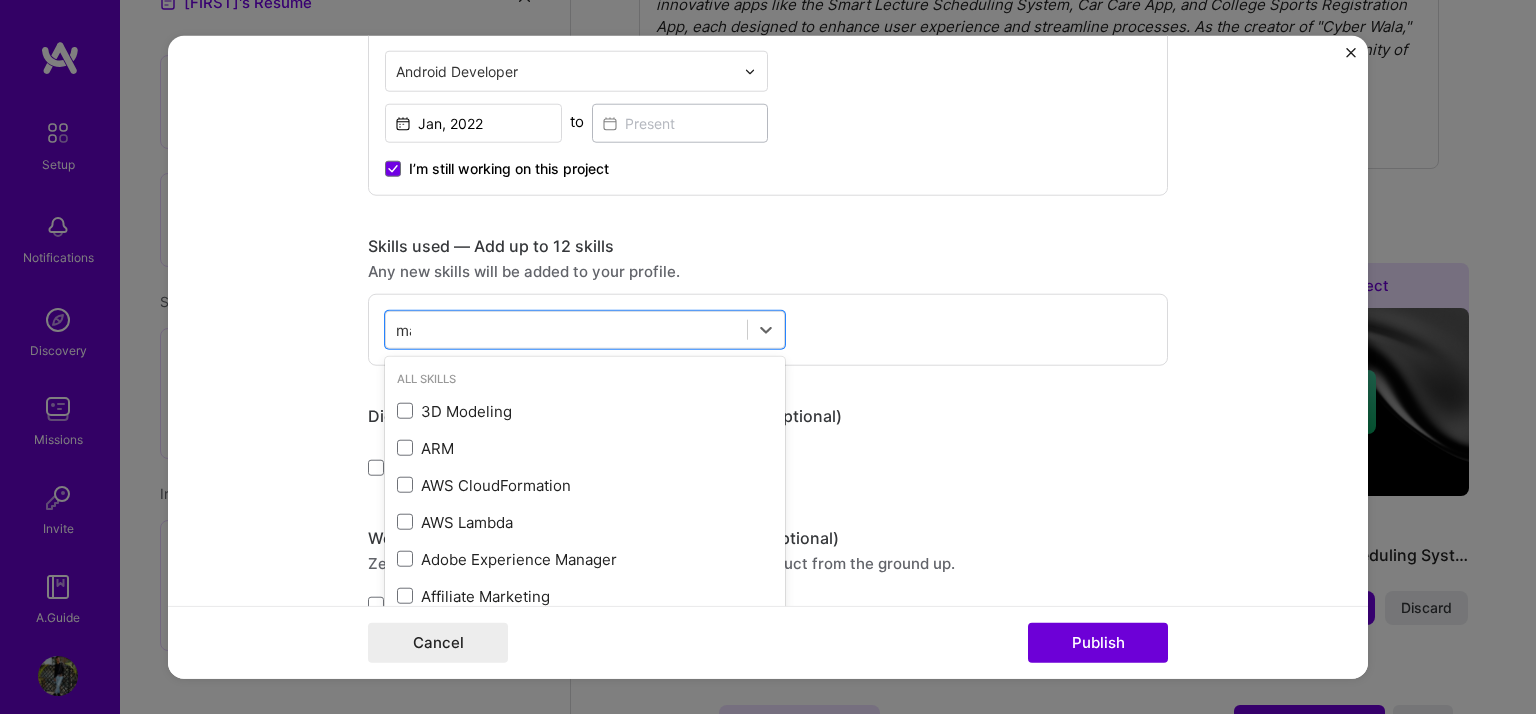 type on "m" 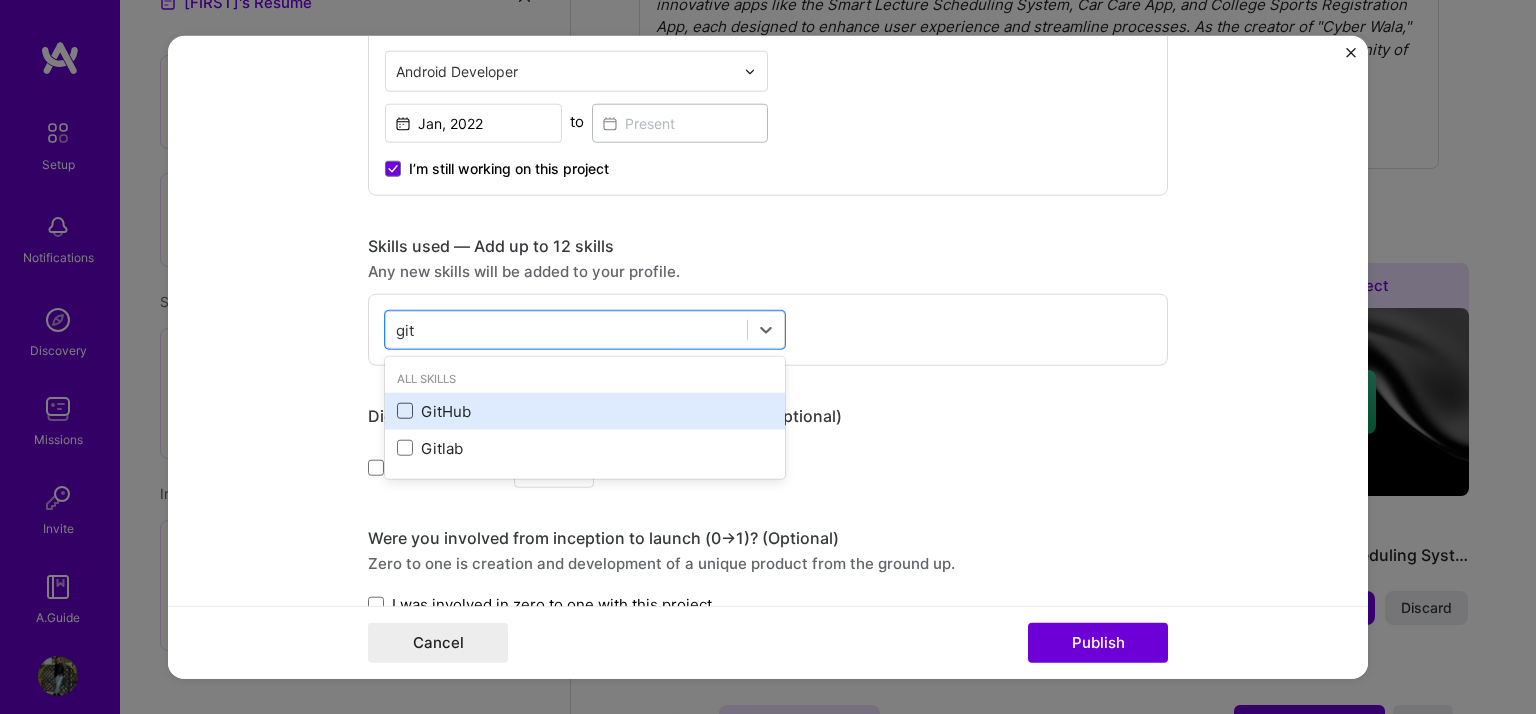 click at bounding box center [405, 411] 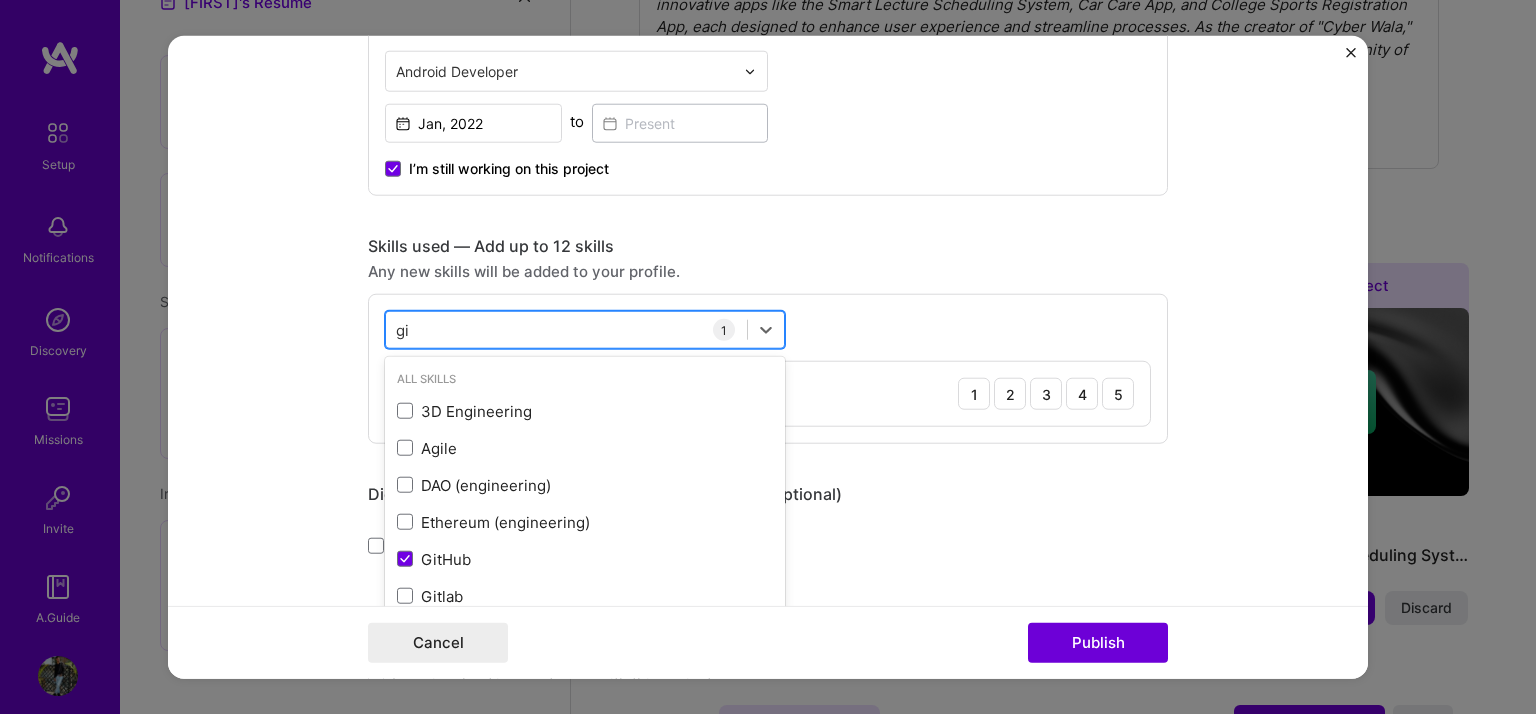 type on "g" 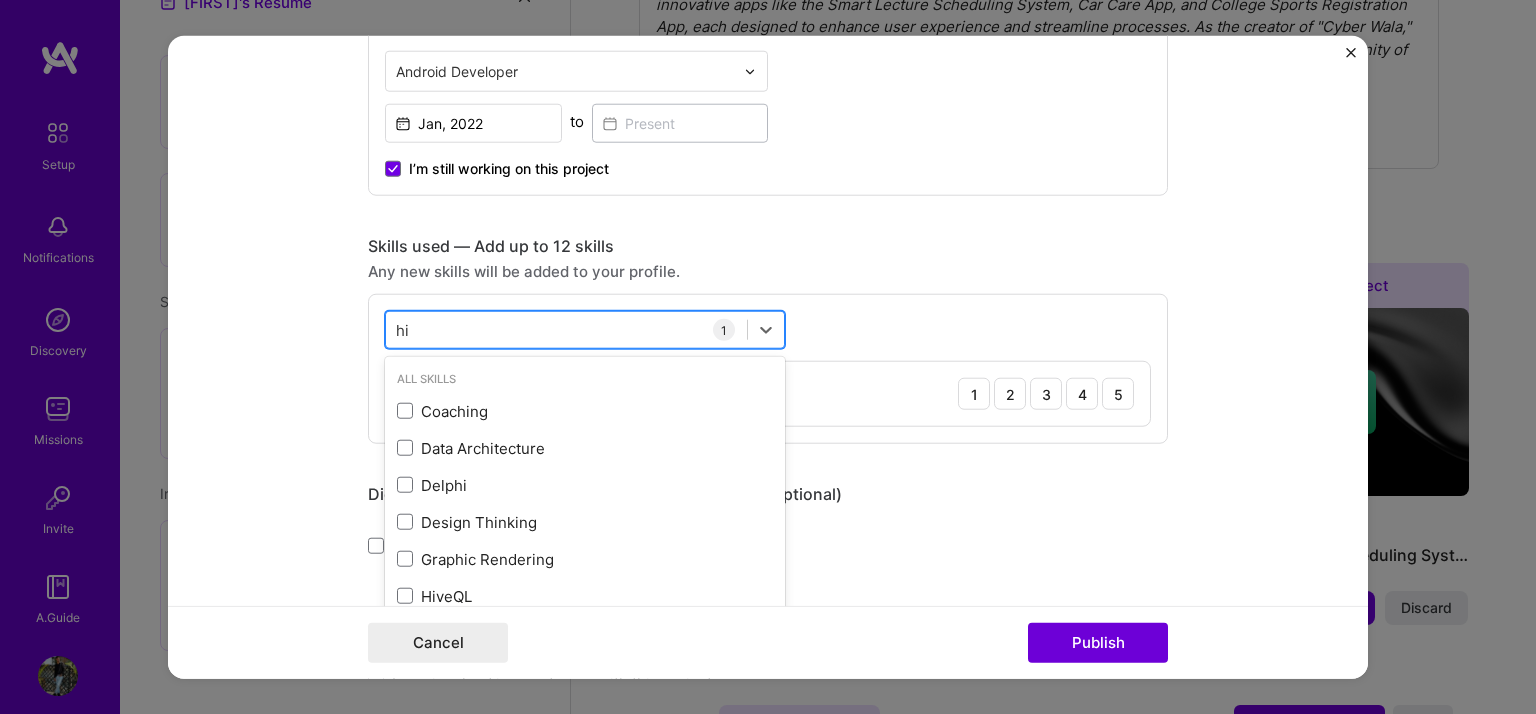 type on "h" 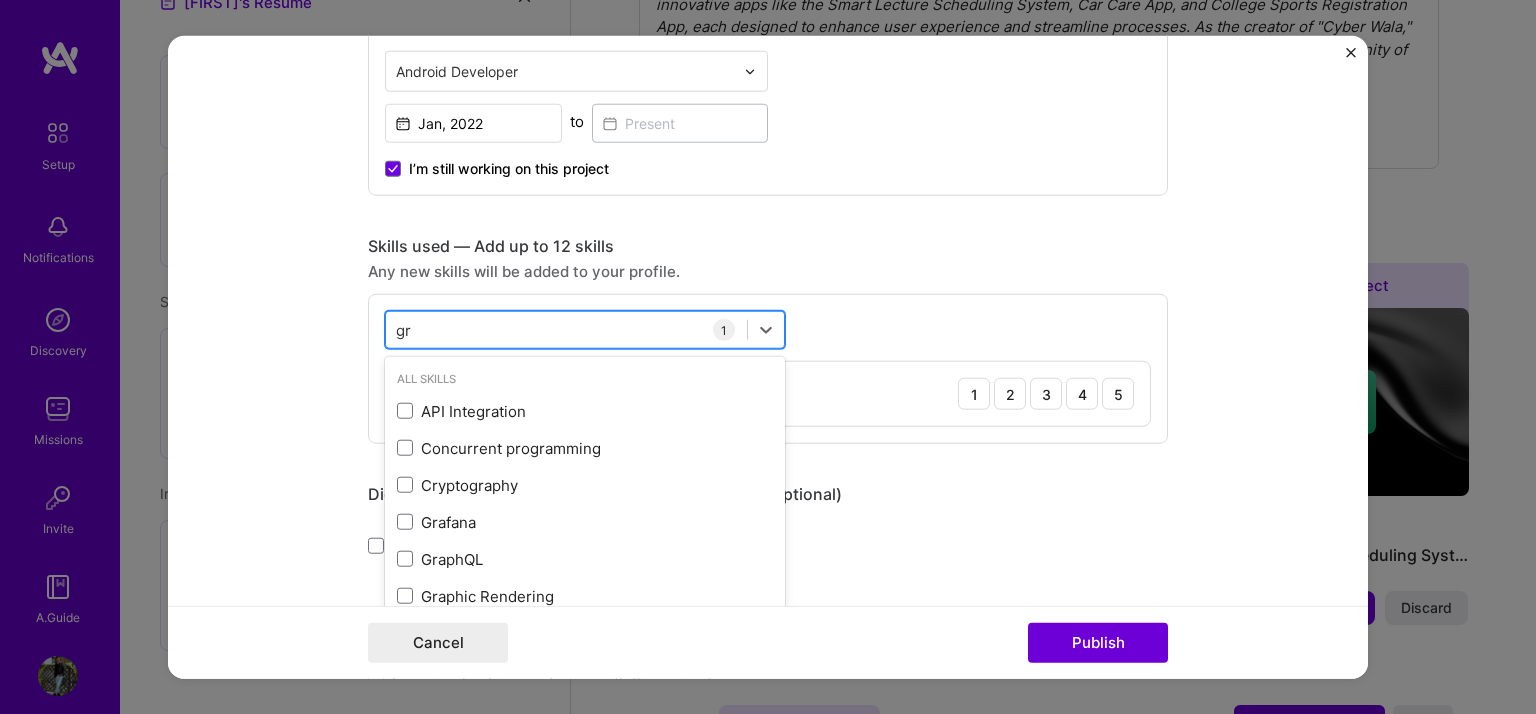 type on "g" 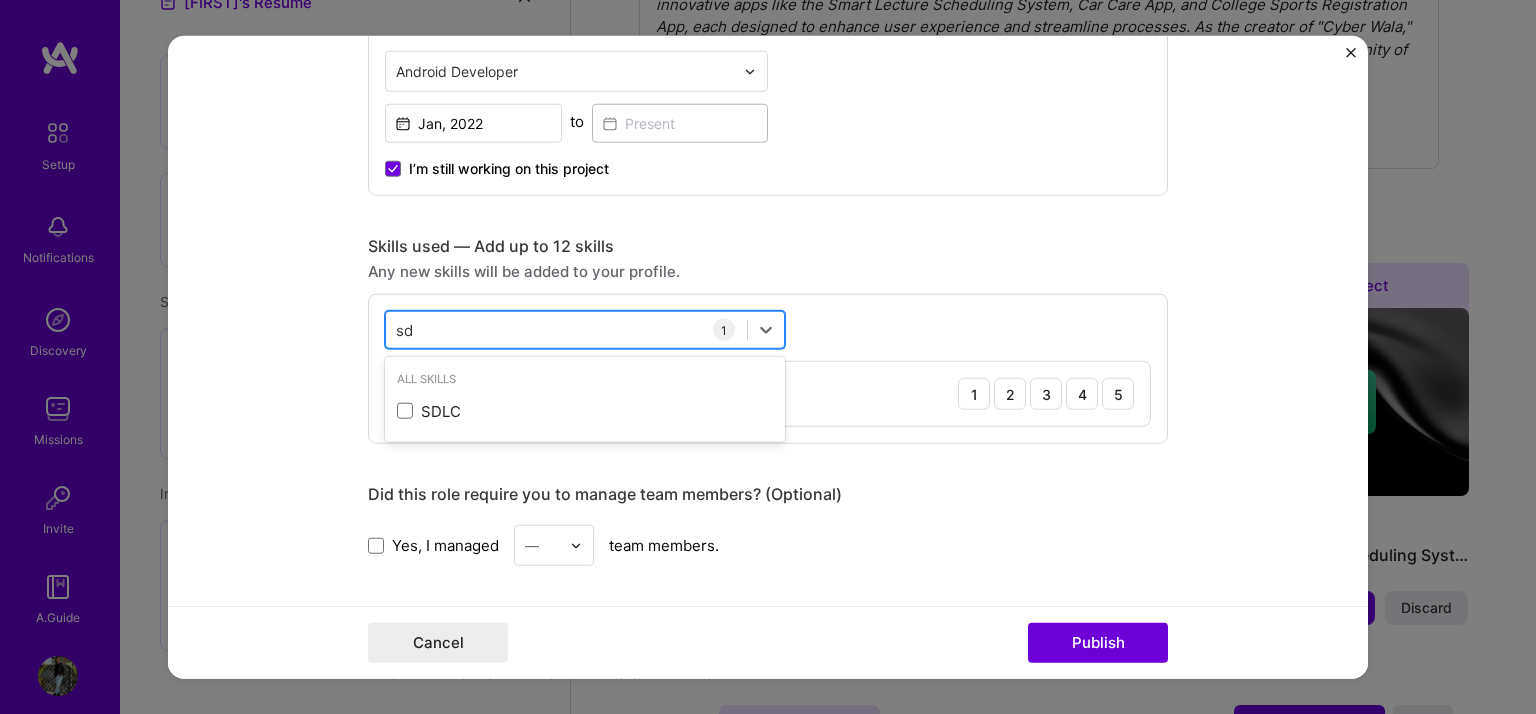 type on "s" 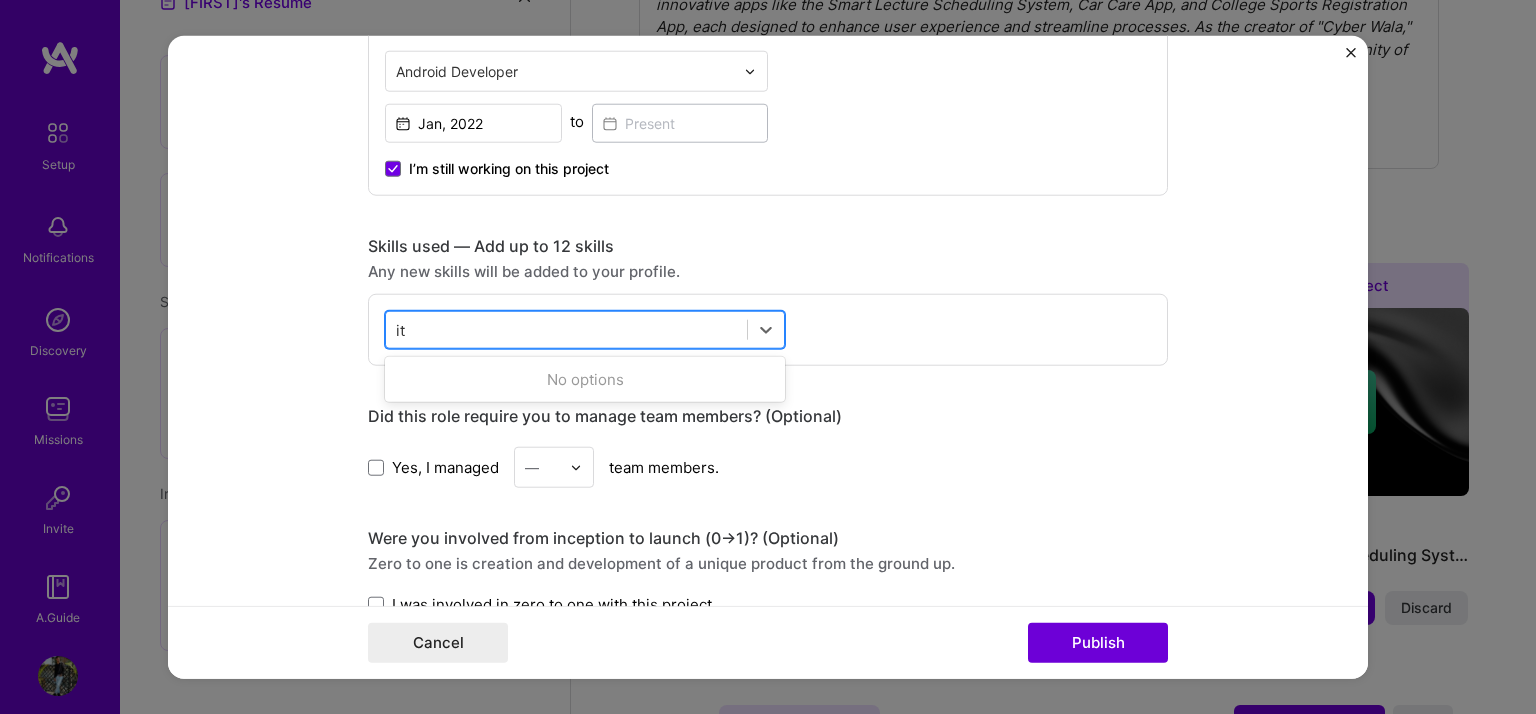 type on "i" 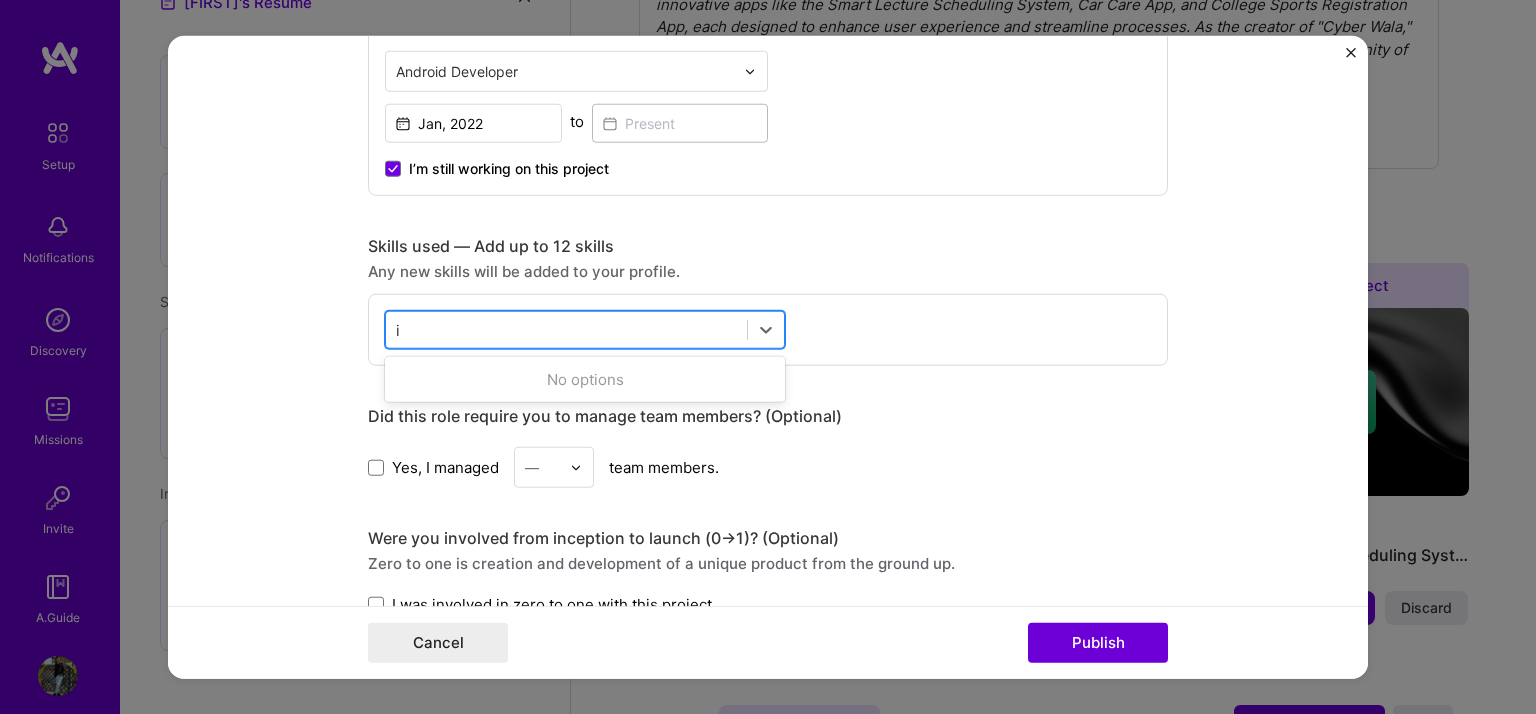 type 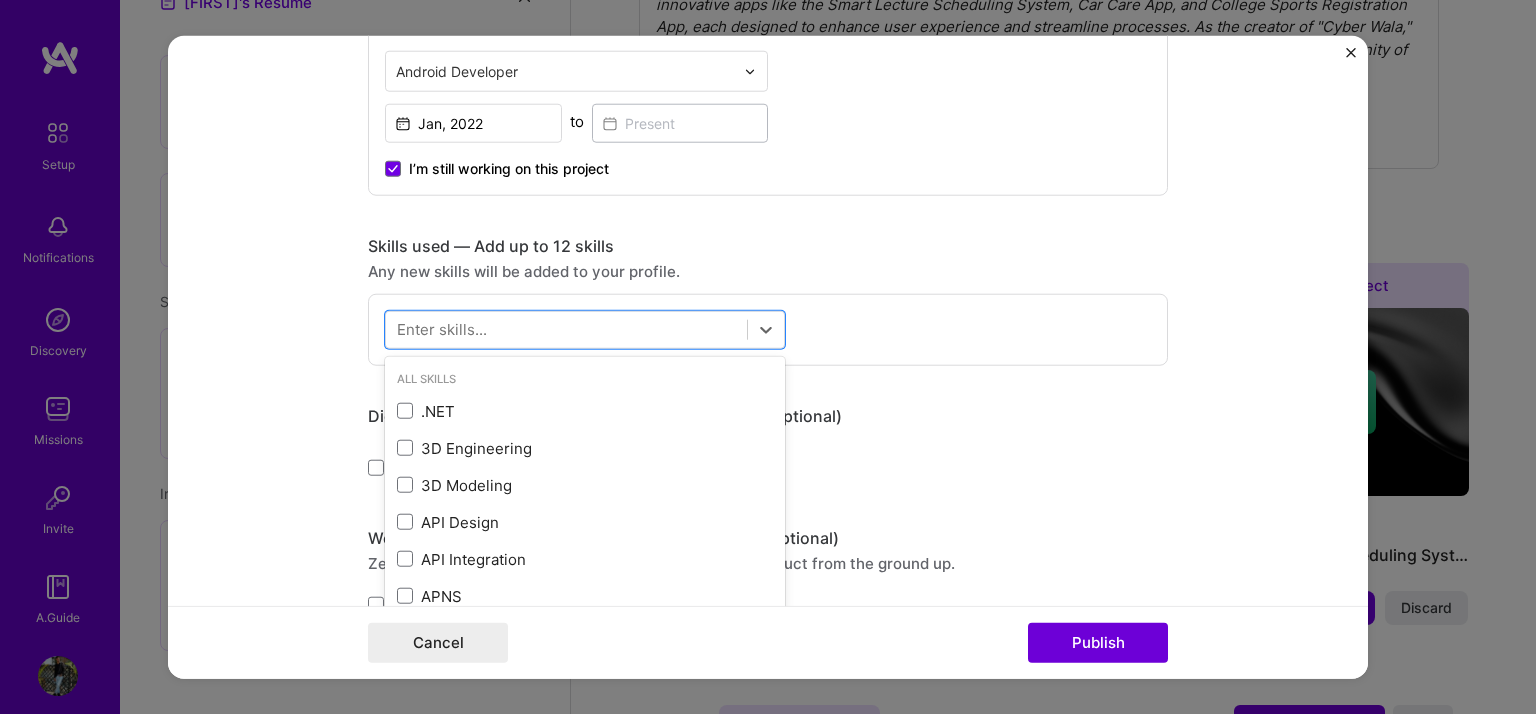 click on "Editing suggested project This project is suggested based on your LinkedIn, resume or A.Team activity. Project title Automotive Care Application Company Cyber Wala
Project industry Industry 1 Project Link (Optional)
Drag and drop an image or   Upload file Upload file We recommend uploading at least 4 images. 1600x1200px or higher recommended. Max 5MB each. Role Android Developer Android Developer [MONTH], [YEAR]
to
I’m still working on this project Skills used — Add up to 12 skills Any new skills will be added to your profile. option , deselected. option Data Architecture focused, 0 of 2. 378 results available. Use Up and Down to choose options, press Enter to select the currently focused option, press Escape to exit the menu, press Tab to select the option and exit the menu. All Skills .NET 3D Engineering 3D Modeling API Design API Integration APNS ARM ASP.NET AWS AWS Aurora AWS BETA AWS CDK AWS CloudFormation AWS Lambda Ada" at bounding box center (768, 323) 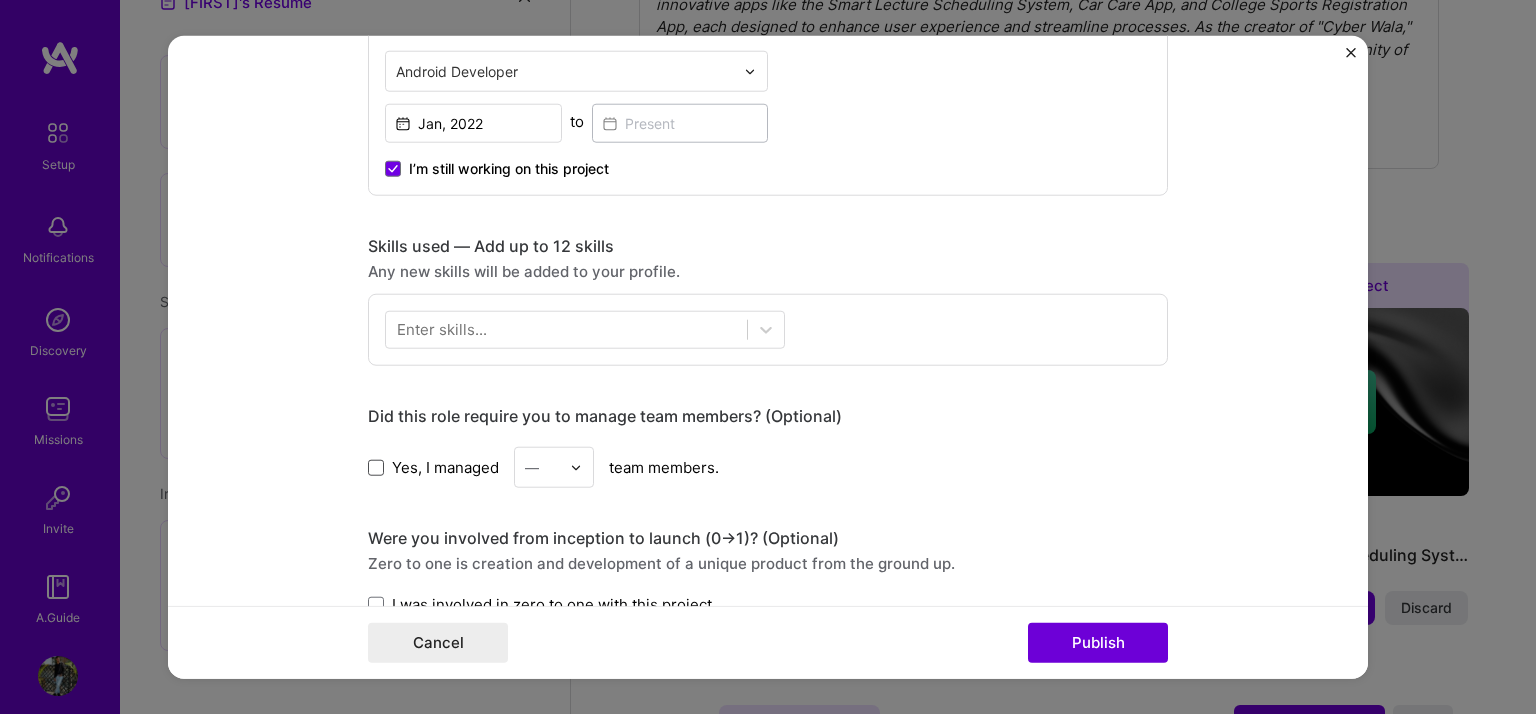 click at bounding box center (376, 467) 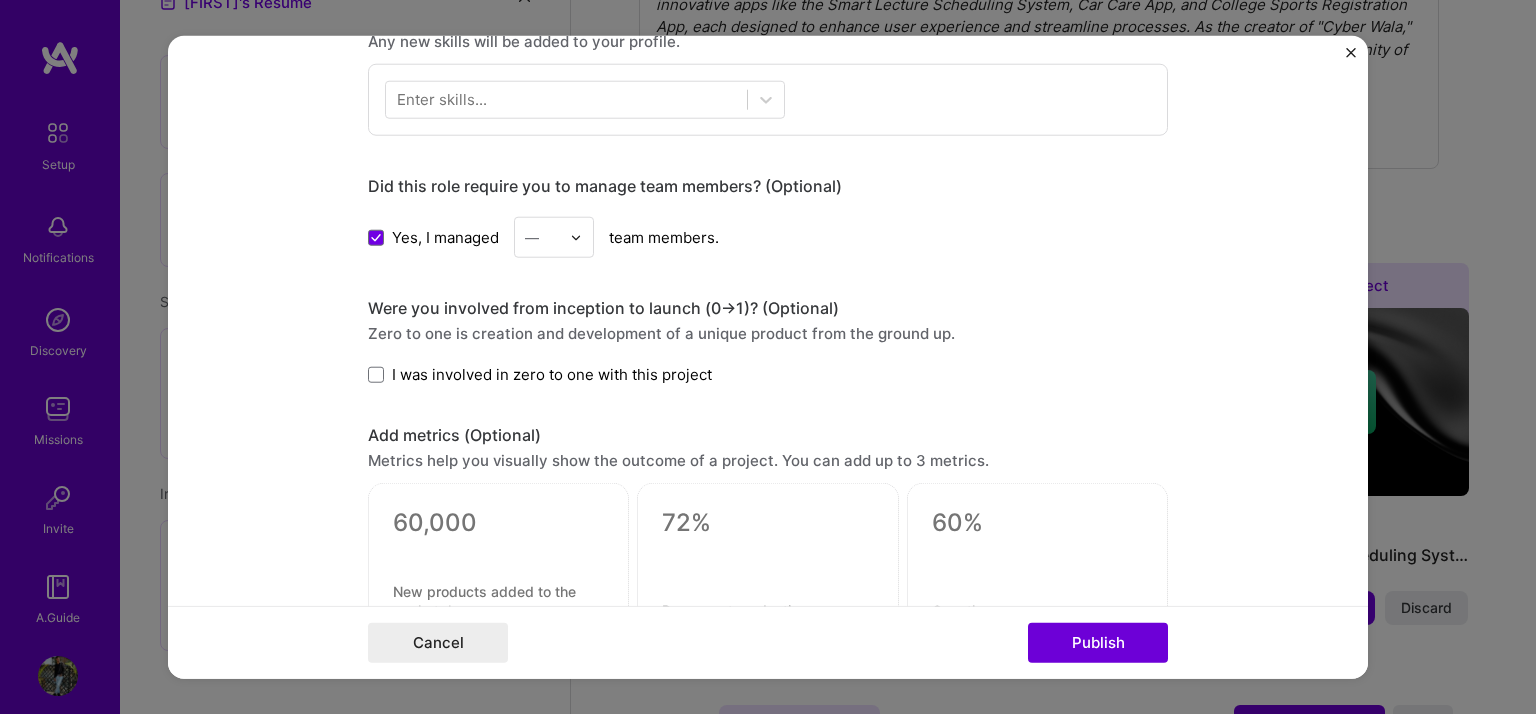 scroll, scrollTop: 1100, scrollLeft: 0, axis: vertical 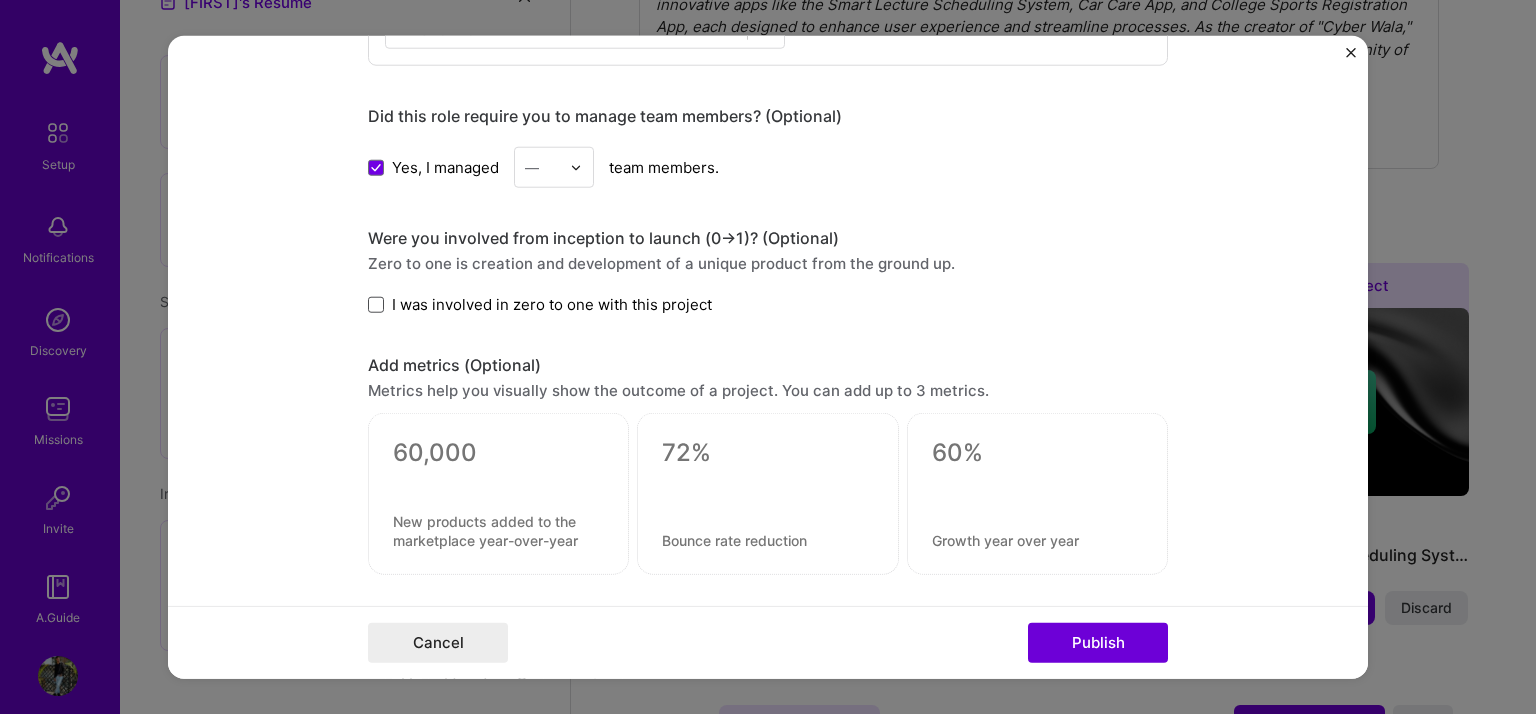 click at bounding box center [376, 304] 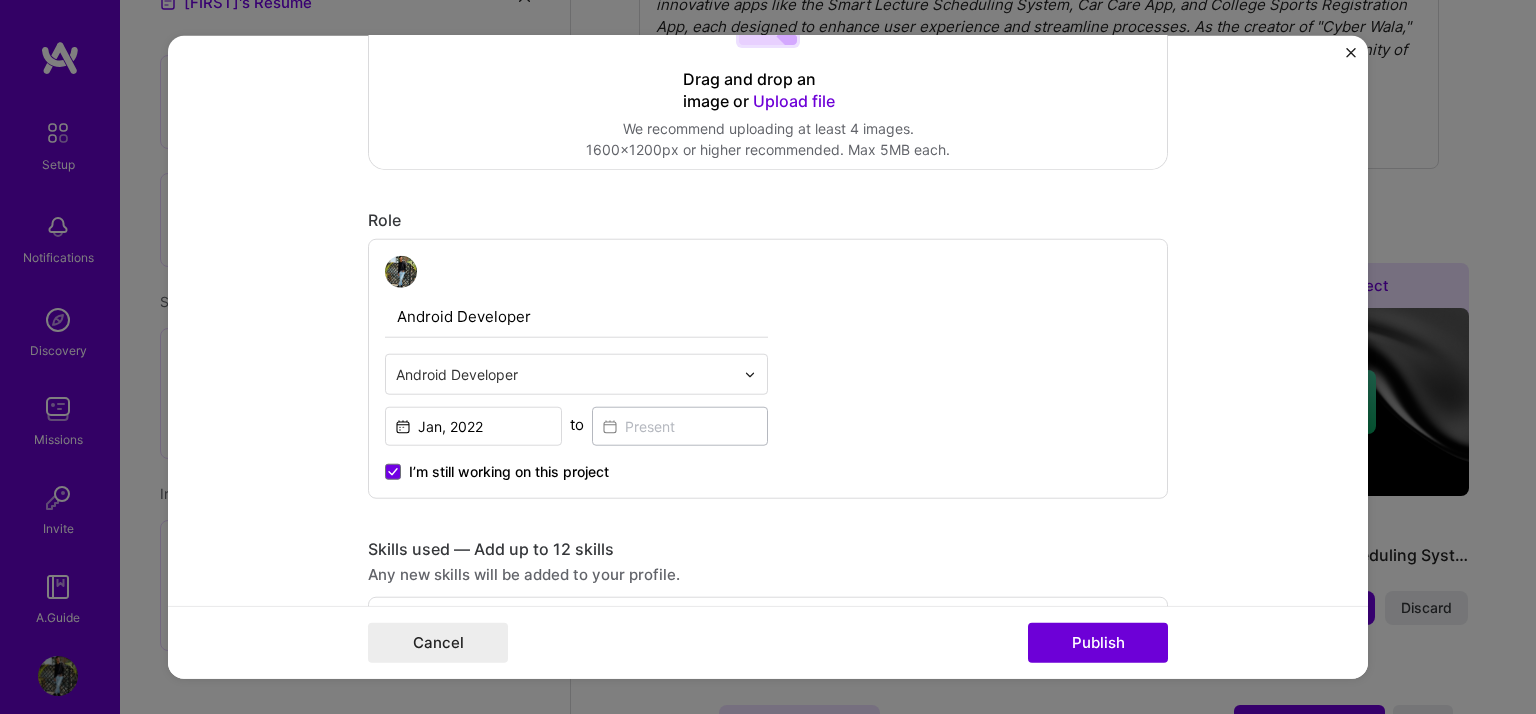 scroll, scrollTop: 0, scrollLeft: 0, axis: both 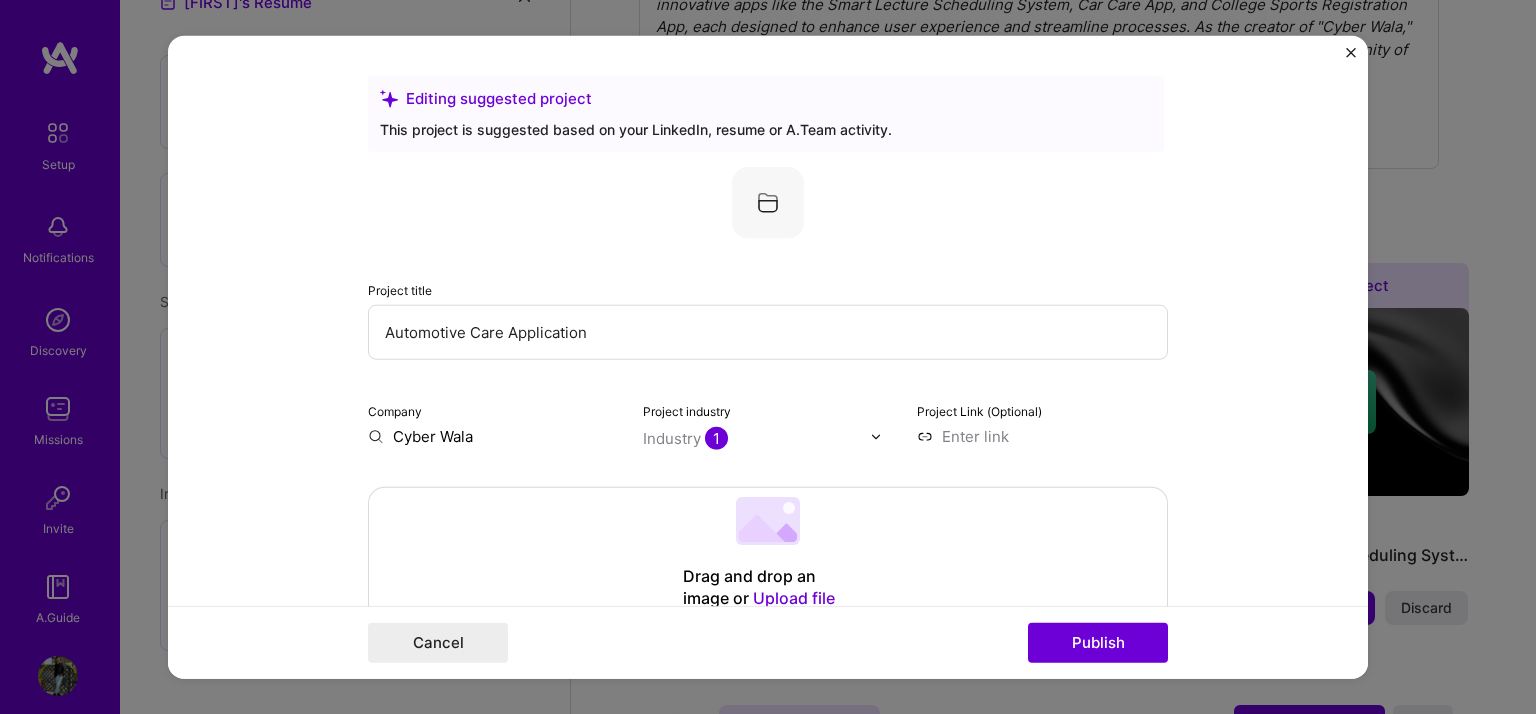 click on "Editing suggested project This project is suggested based on your LinkedIn, resume or A.Team activity. Project title Automotive Care Application Company Cyber Wala
Project industry Industry 1 Project Link (Optional)
Drag and drop an image or   Upload file Upload file We recommend uploading at least 4 images. 1600x1200px or higher recommended. Max 5MB each. Role Android Developer Android Developer [MONTH], [YEAR]
to
I’m still working on this project Skills used — Add up to 12 skills Any new skills will be added to your profile. Enter skills... Did this role require you to manage team members? (Optional) Yes, I managed — team members. Were you involved from inception to launch (0  ->  1)? (Optional) Zero to one is creation and development of a unique product from the ground up. I was involved in zero to one with this project Add metrics (Optional) Project details   100 characters minimum 374 / 1,000  characters Start writing" at bounding box center (768, 357) 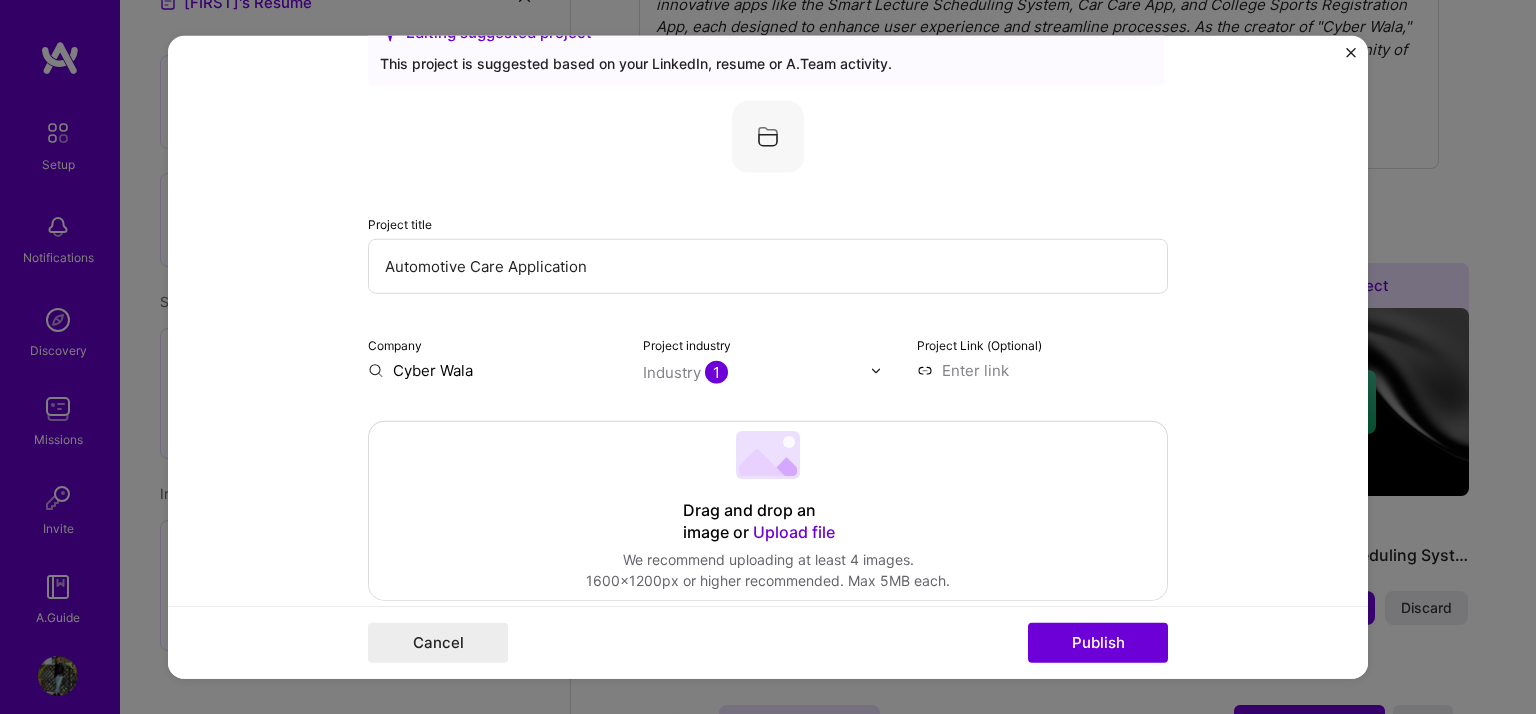 scroll, scrollTop: 200, scrollLeft: 0, axis: vertical 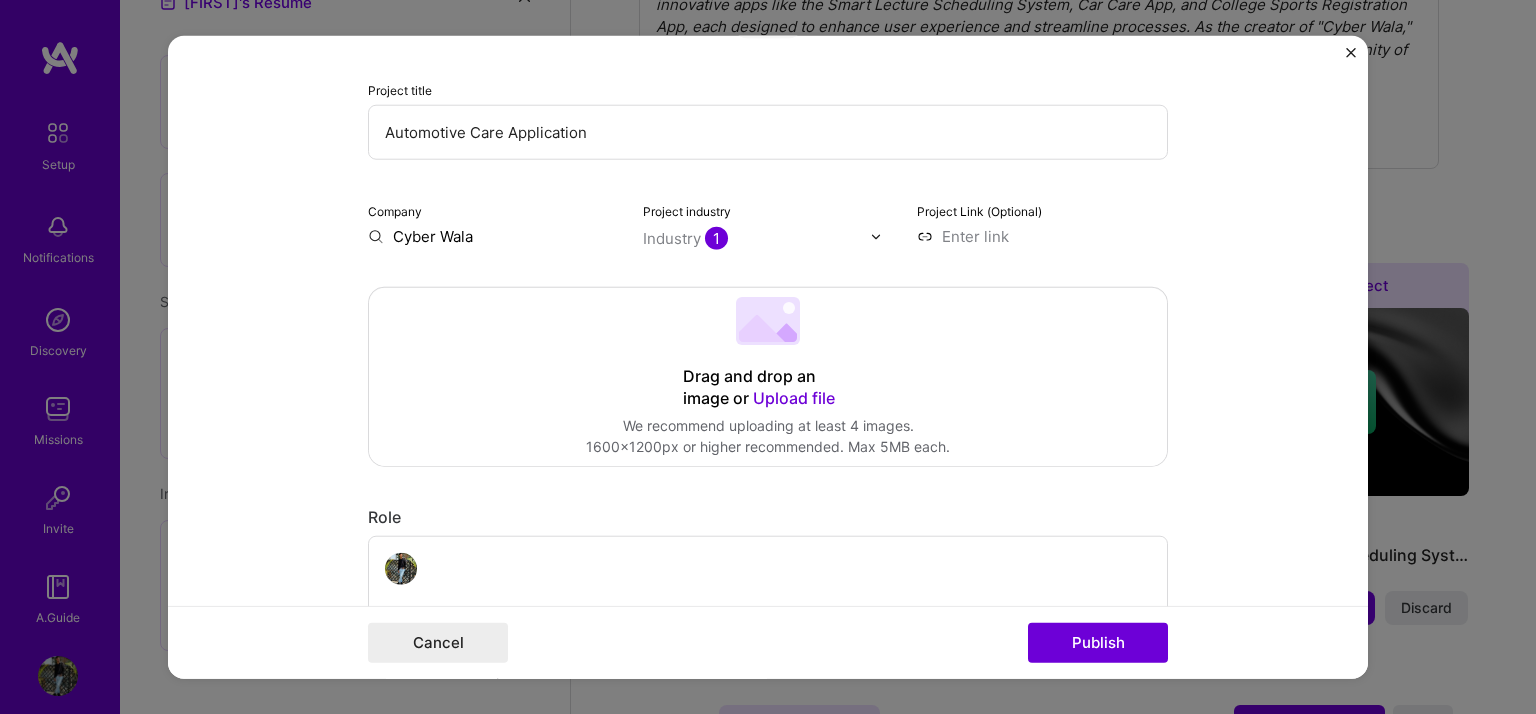 click at bounding box center [1351, 58] 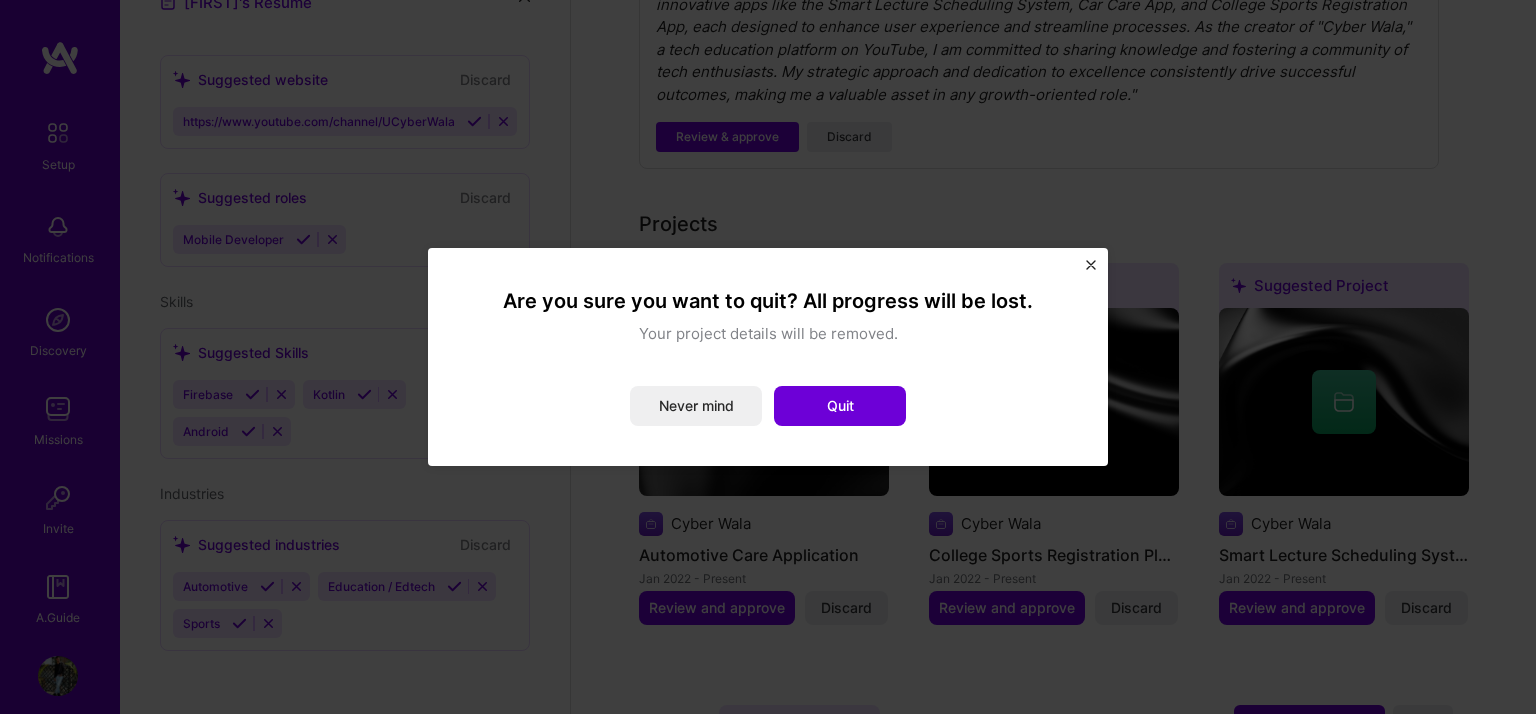 click at bounding box center [1091, 270] 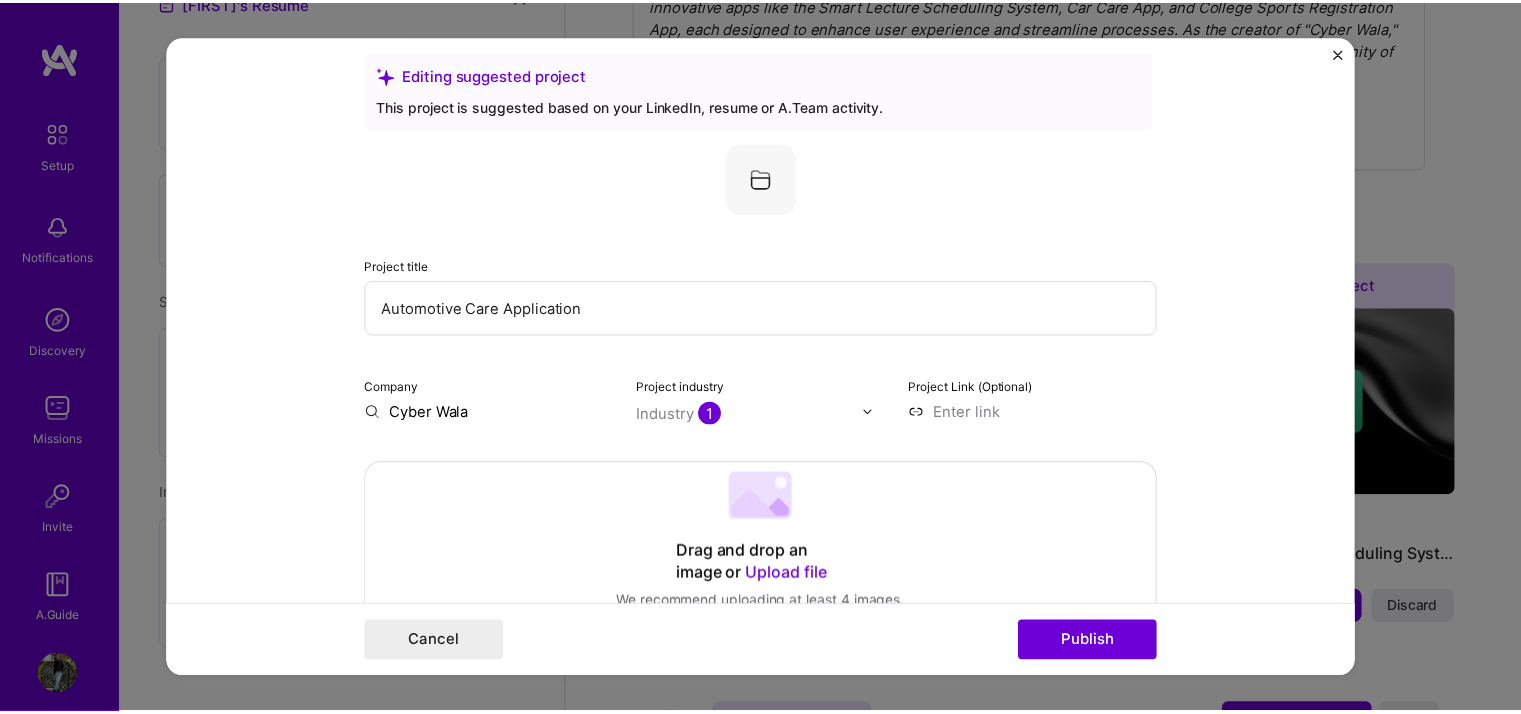 scroll, scrollTop: 0, scrollLeft: 0, axis: both 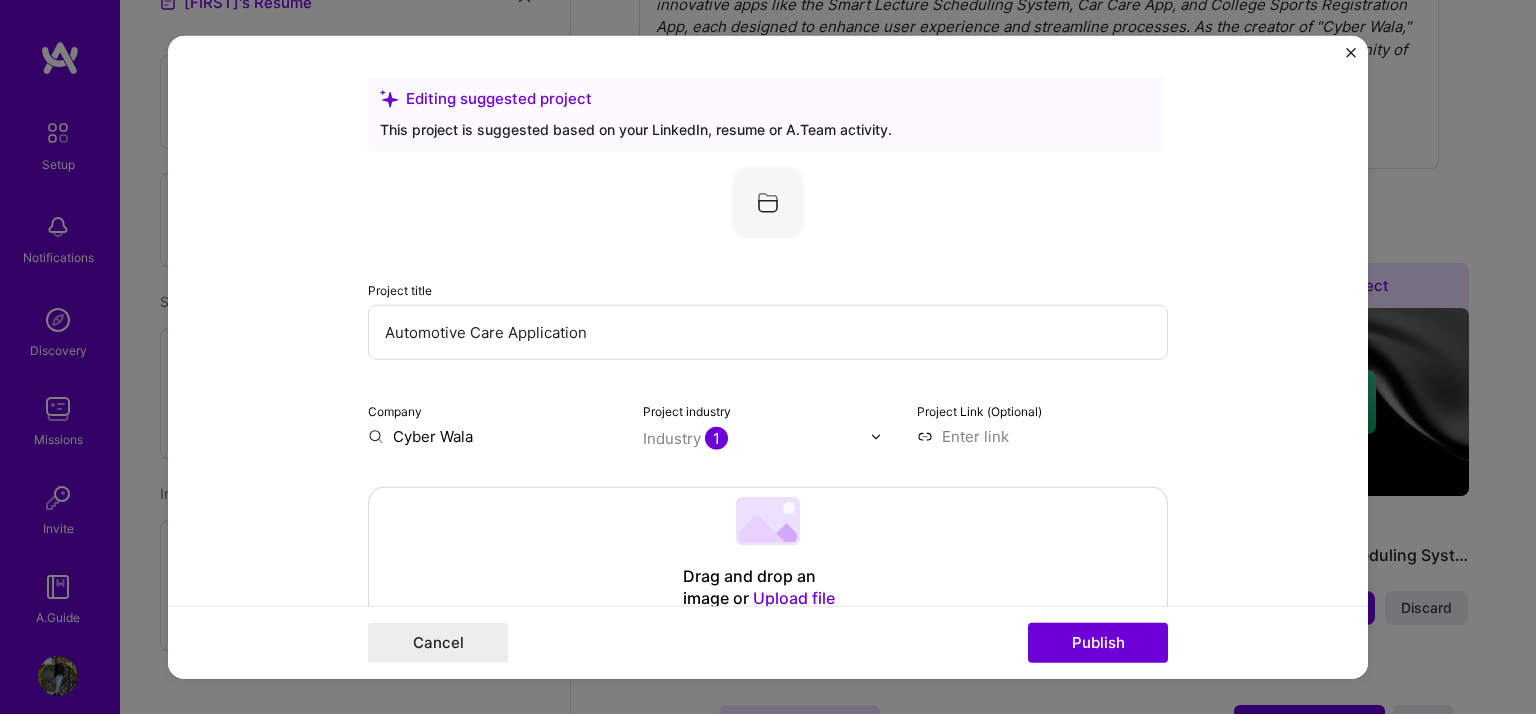 drag, startPoint x: 1341, startPoint y: 50, endPoint x: 1357, endPoint y: 47, distance: 16.27882 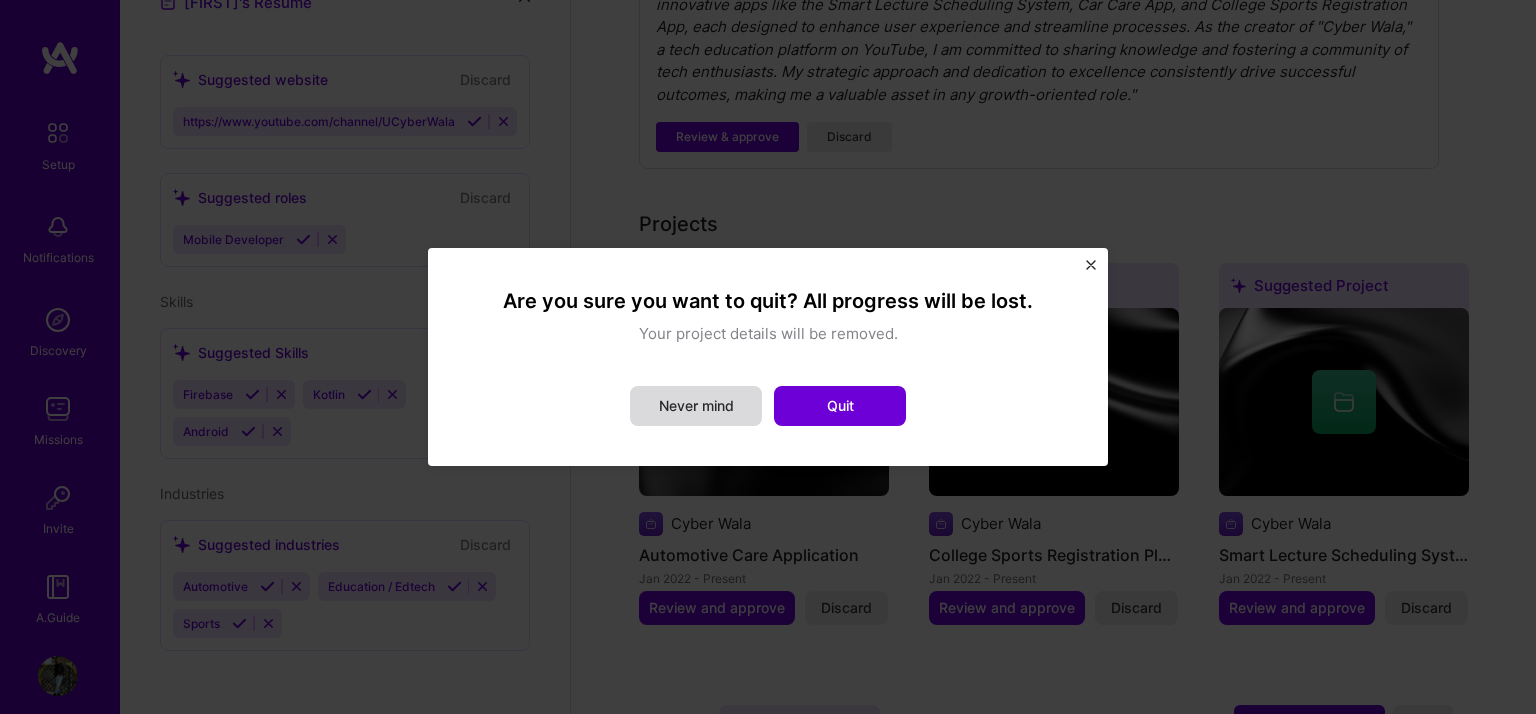 click on "Never mind" at bounding box center [696, 406] 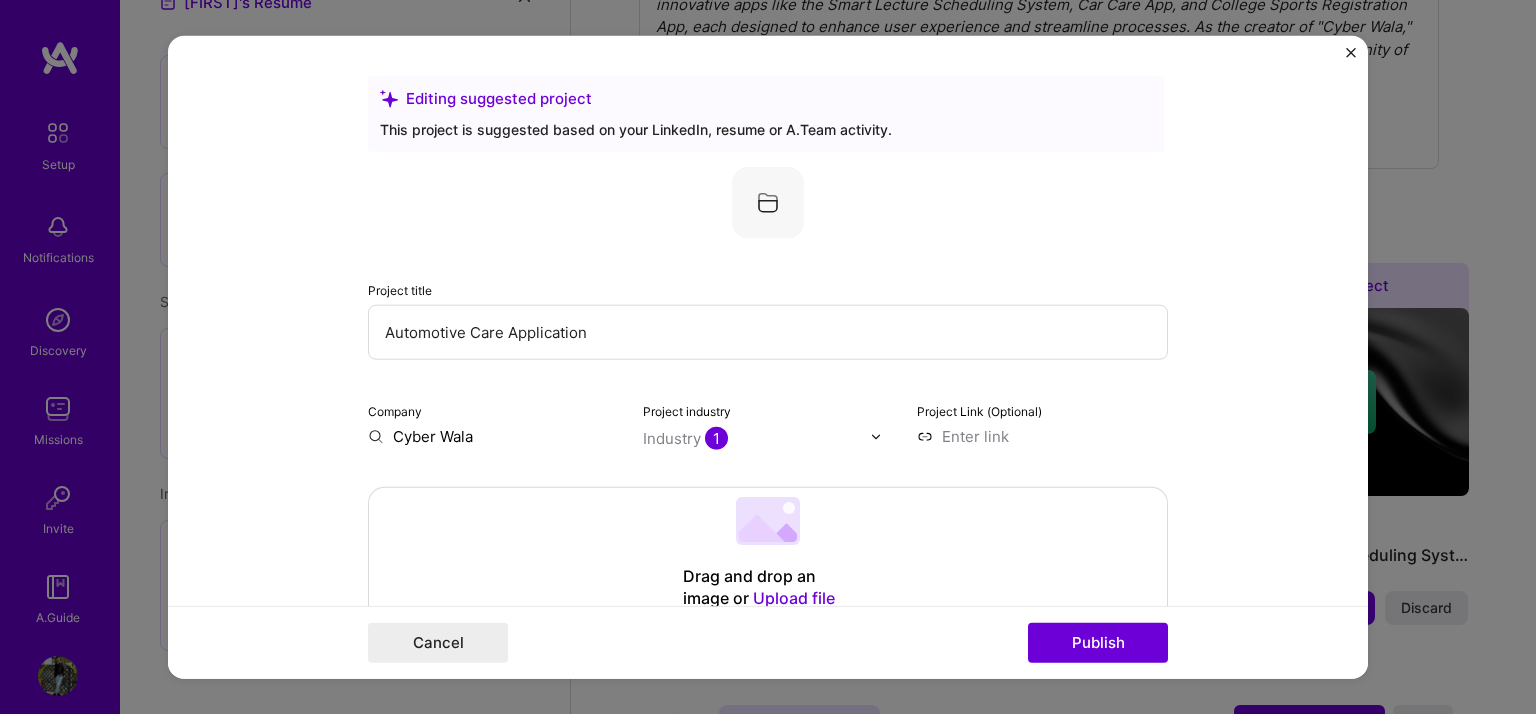 click at bounding box center [1351, 53] 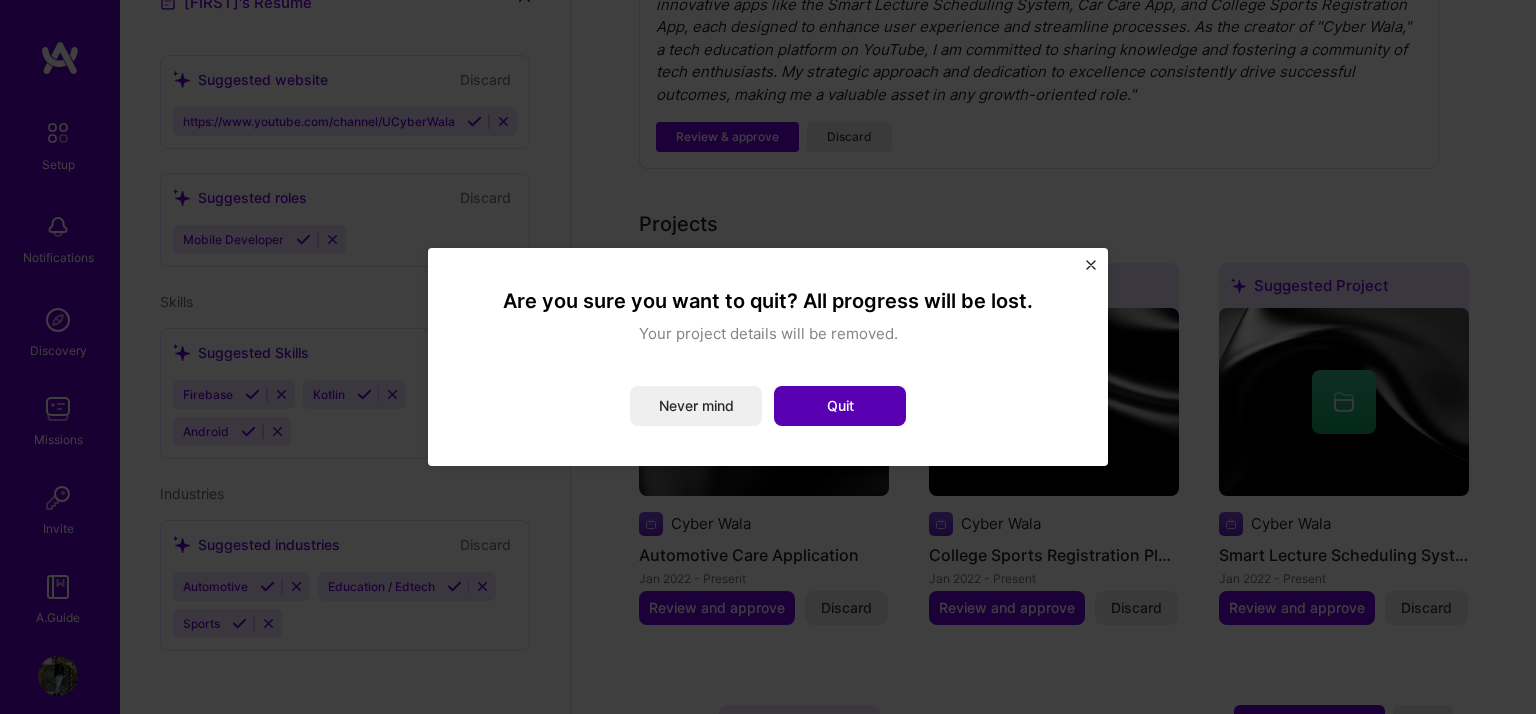 click on "Quit" at bounding box center (840, 406) 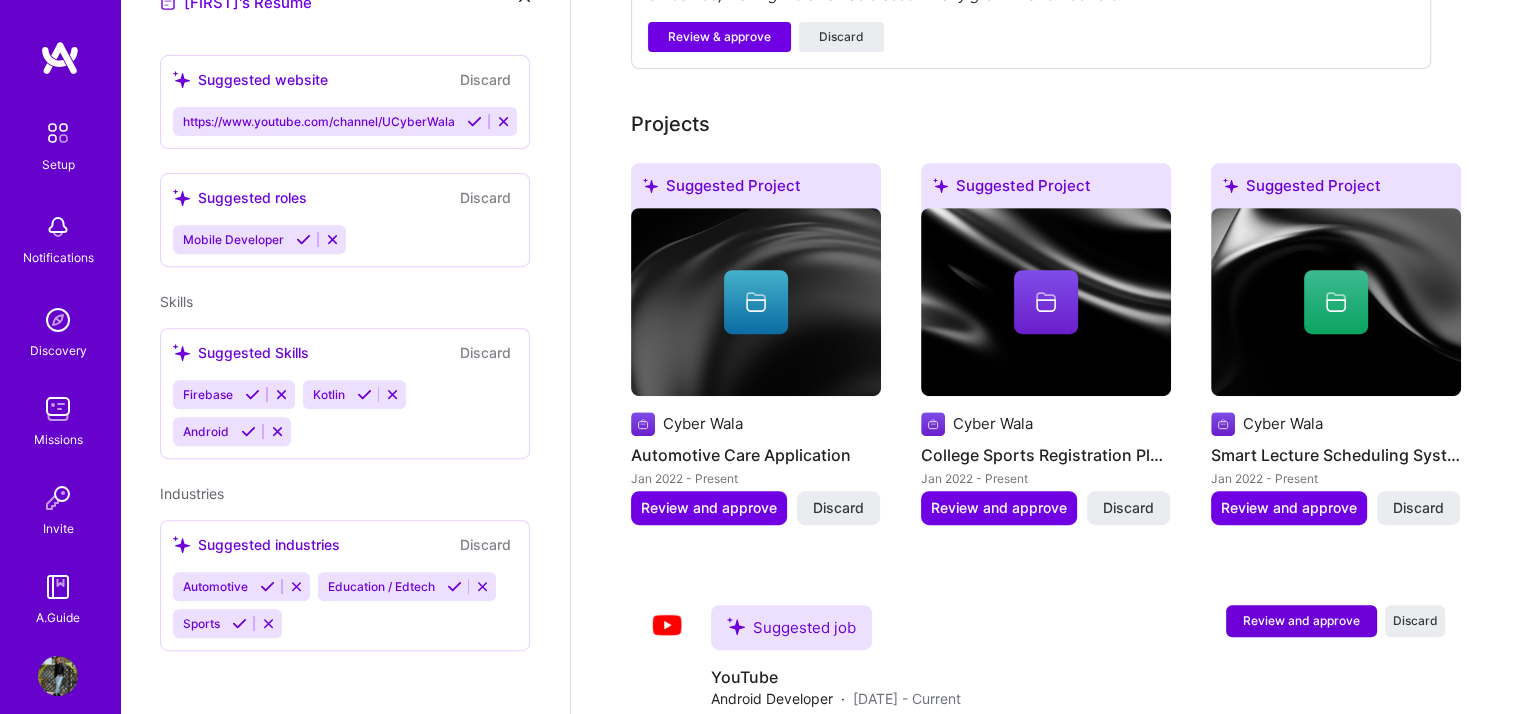 scroll, scrollTop: 869, scrollLeft: 0, axis: vertical 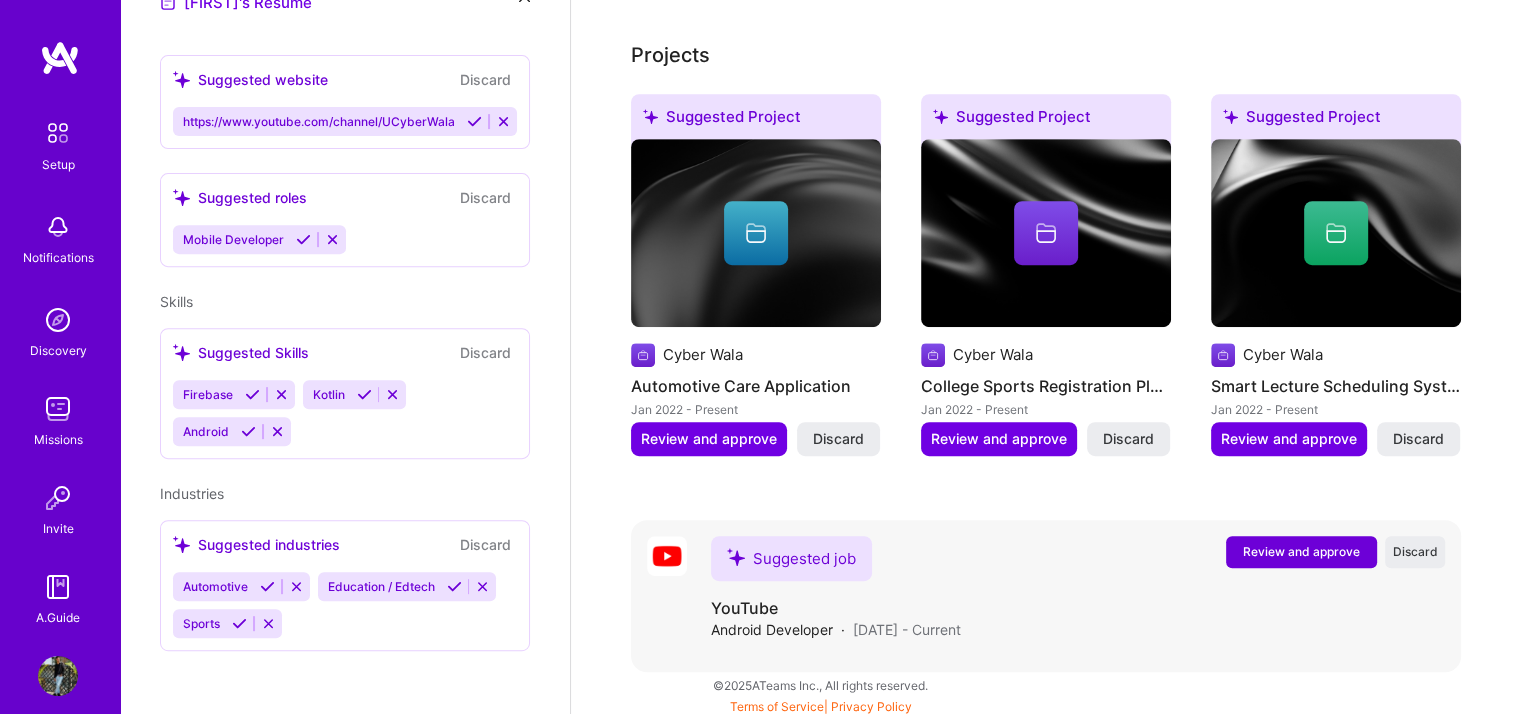 click on "Review and approve" at bounding box center [1301, 551] 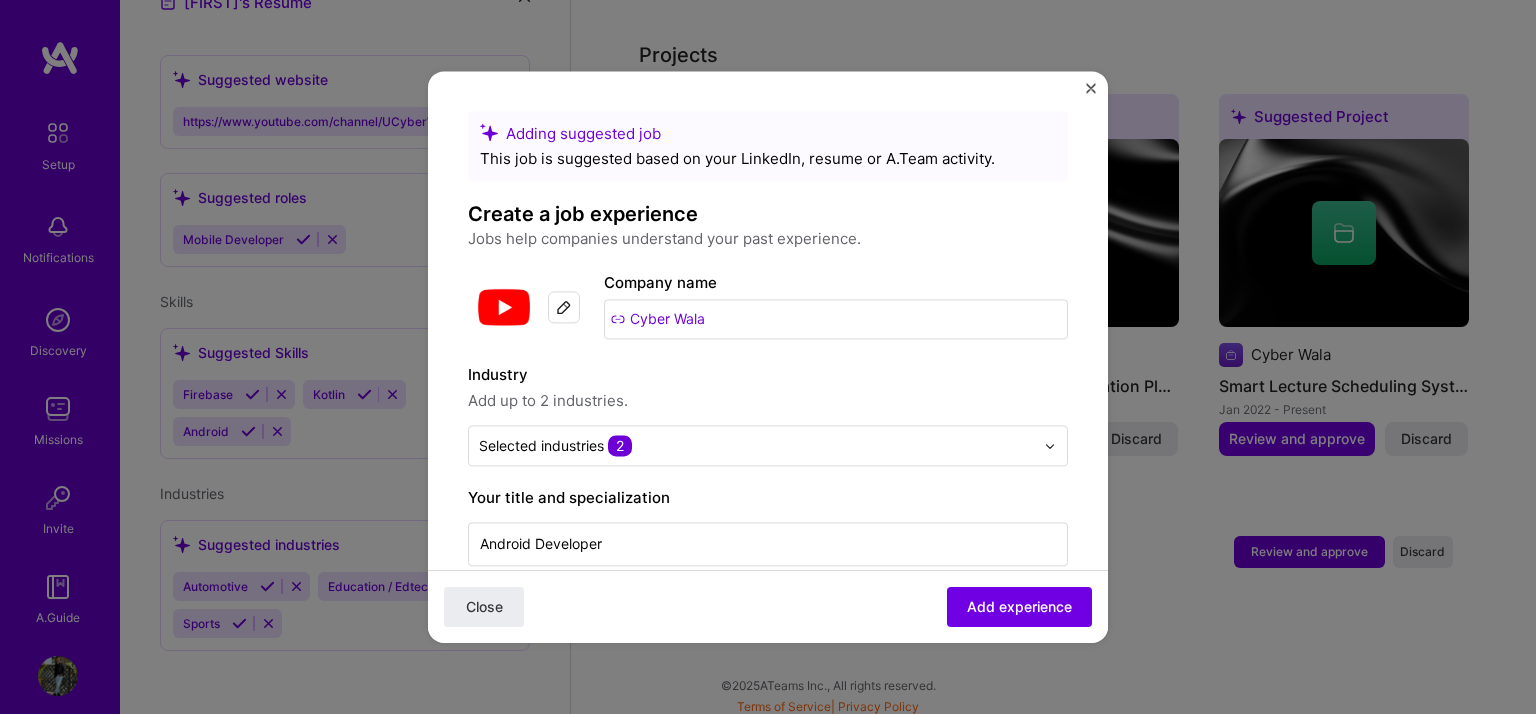 click on "Adding suggested job This job is suggested based on your LinkedIn, resume or A.Team activity. Create a job experience Jobs help companies understand your past experience. Company logo Company name Cyber Wala
Industry Add up to 2 industries. Selected industries 2 Your title and specialization Android Developer Android Developer Duration [MONTH], [YEAR]
to
I still work here Skills used — Add up to 12 skills Any new skills will be added to your profile. Enter skills... 2 Firebase 1 2 3 4 5 Kotlin 1 2 3 4 5 Description Developed various Android applications including Smart Lecture Scheduling System, Car Care App, and College Sports Registration App using Kotlin and Firebase. 100 characters minimum 158 / 2,000  characters Did this role require you to manage team members? (Optional) Yes, I managed 0 team members. Were you involved from inception to launch (0 - >  1)? (Optional) I was involved in zero to one with this project Select projects Close" at bounding box center [768, 356] 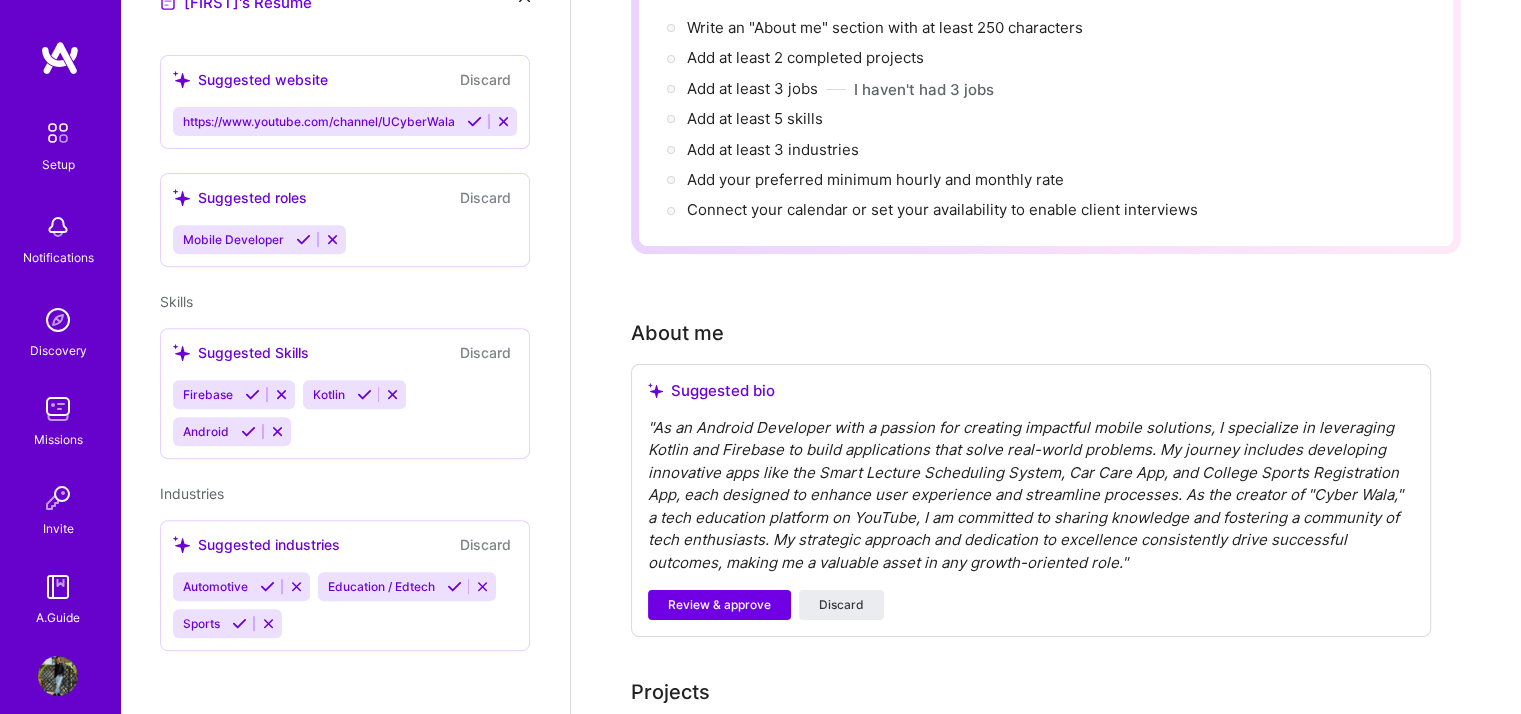 scroll, scrollTop: 400, scrollLeft: 0, axis: vertical 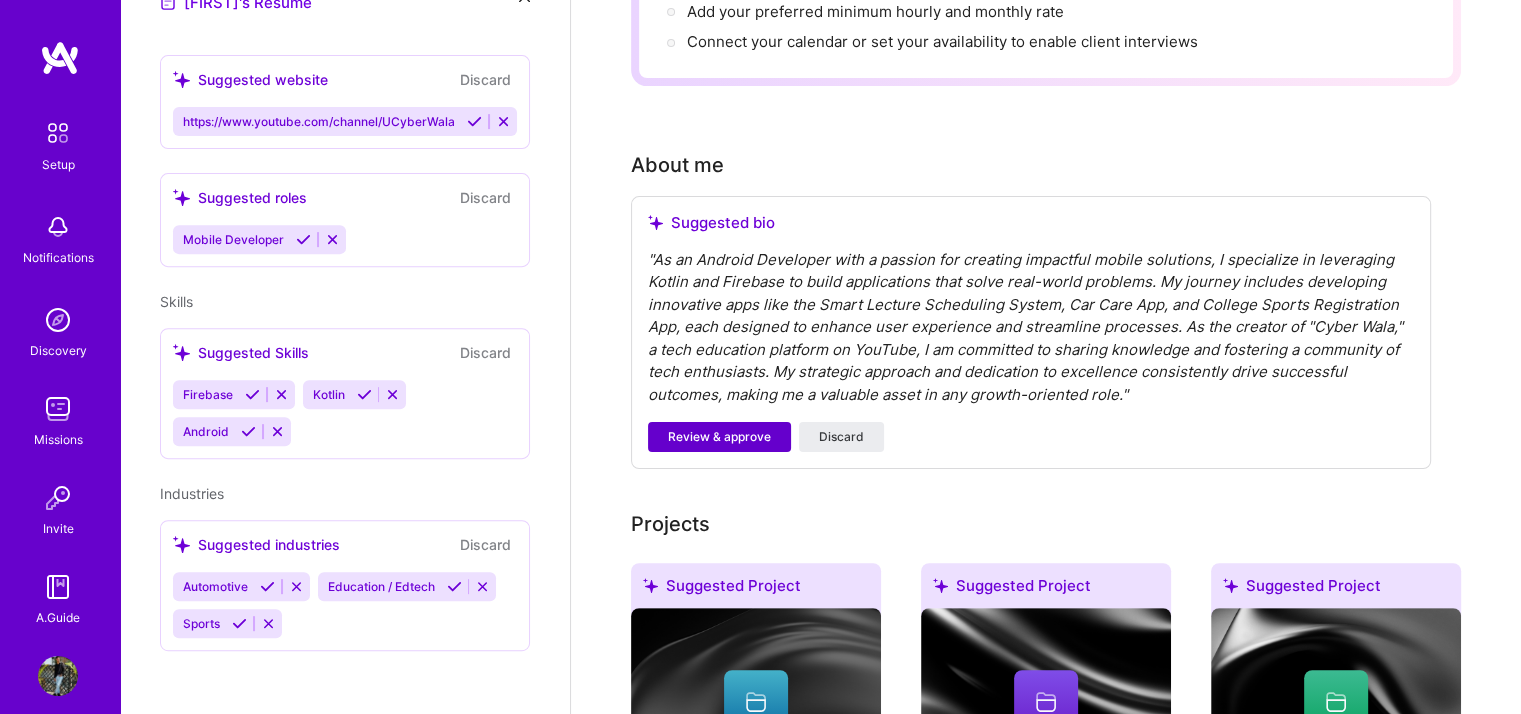 click on "Review & approve" at bounding box center [719, 437] 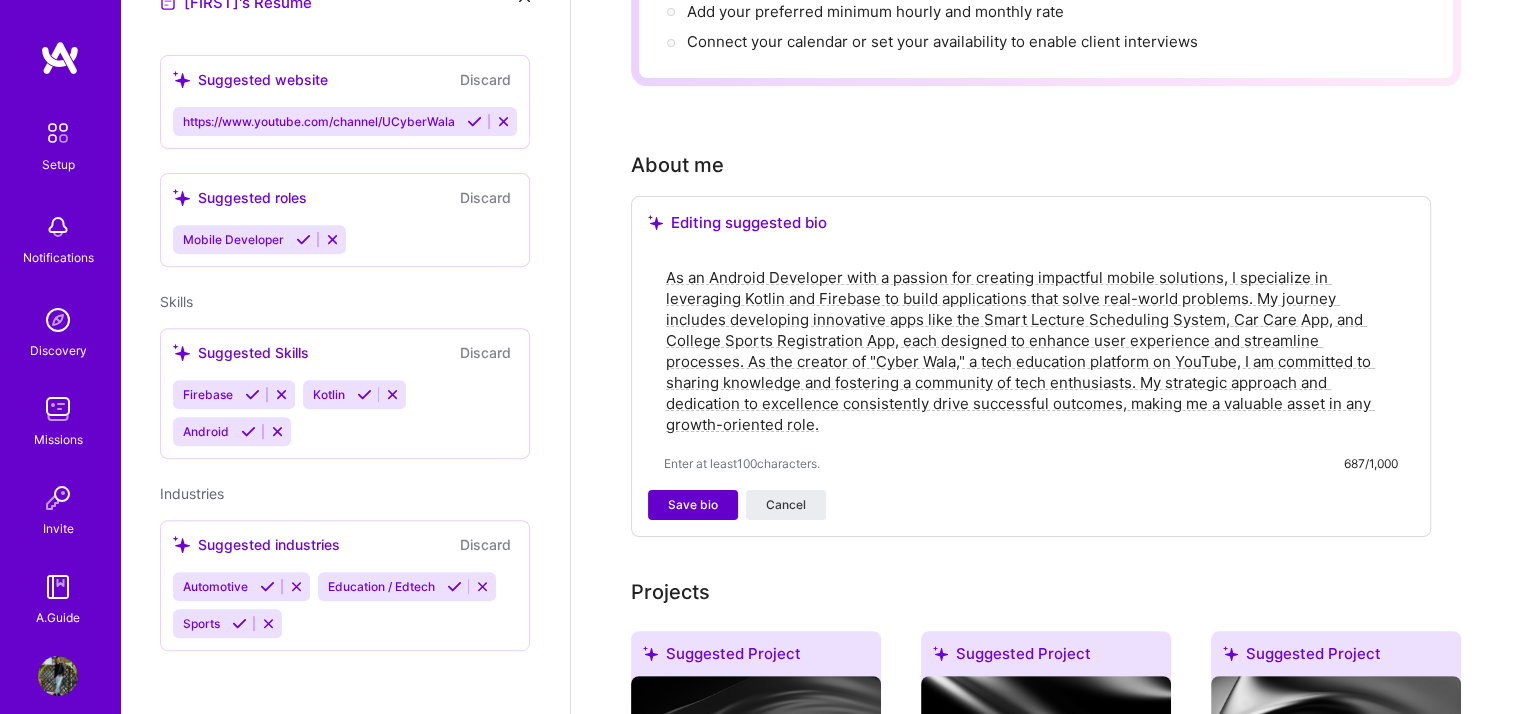 click on "Save bio" at bounding box center (693, 505) 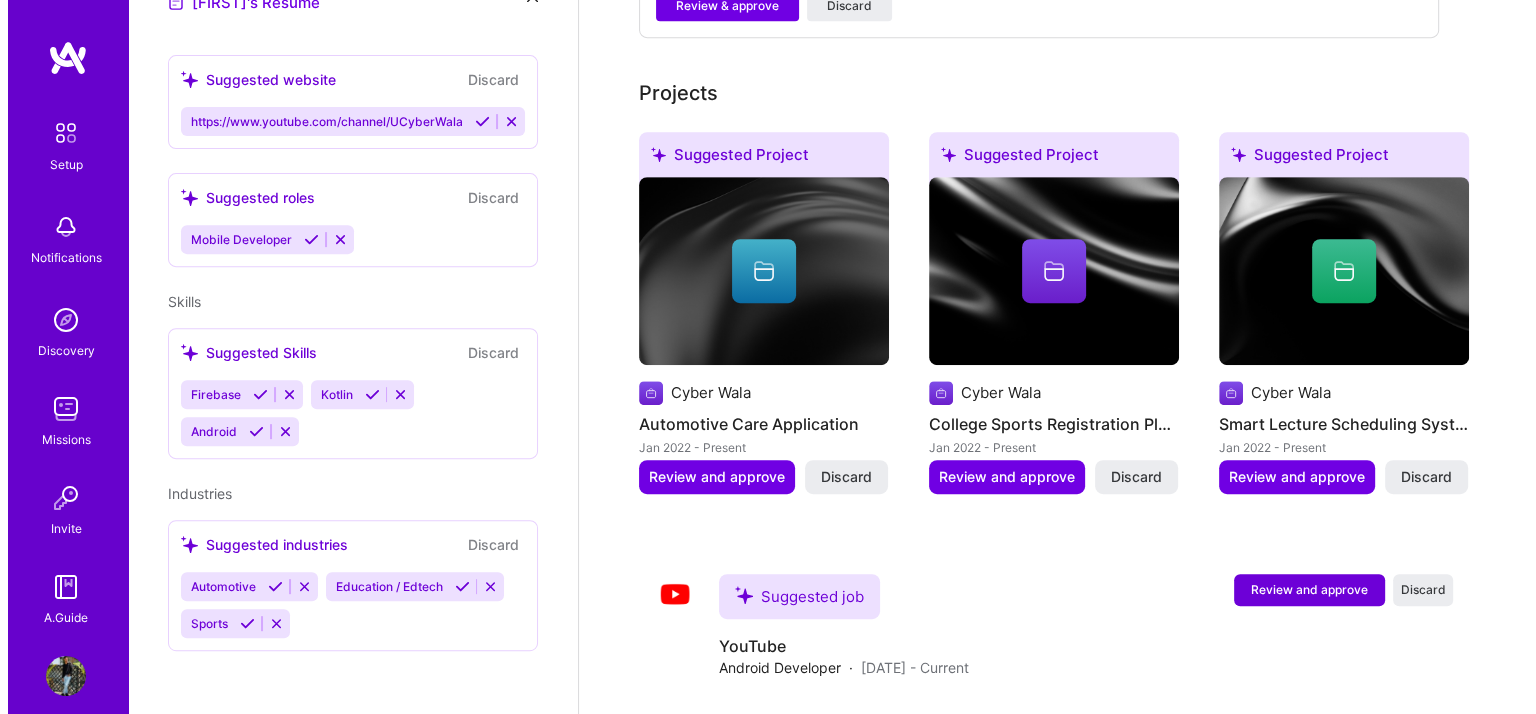 scroll, scrollTop: 1024, scrollLeft: 0, axis: vertical 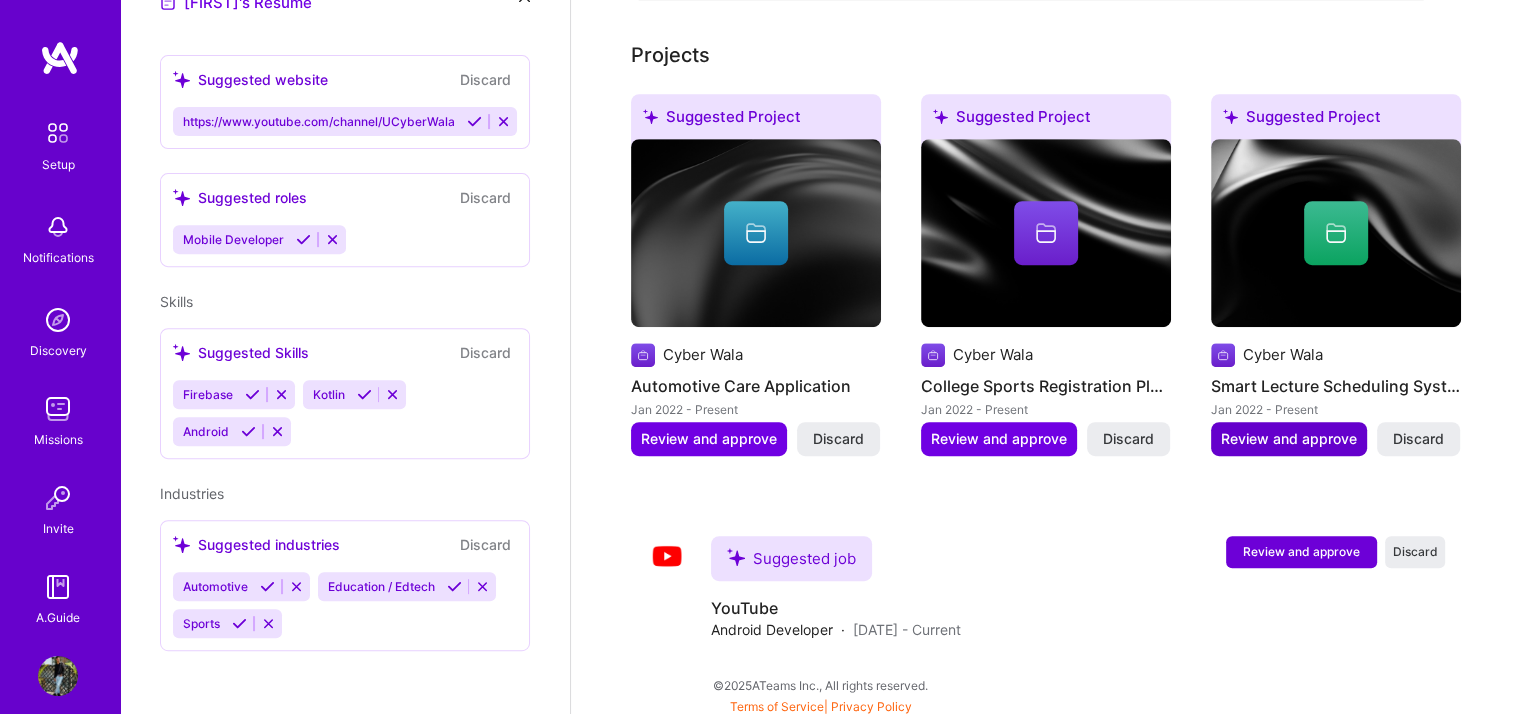 click on "Review and approve" at bounding box center (1289, 439) 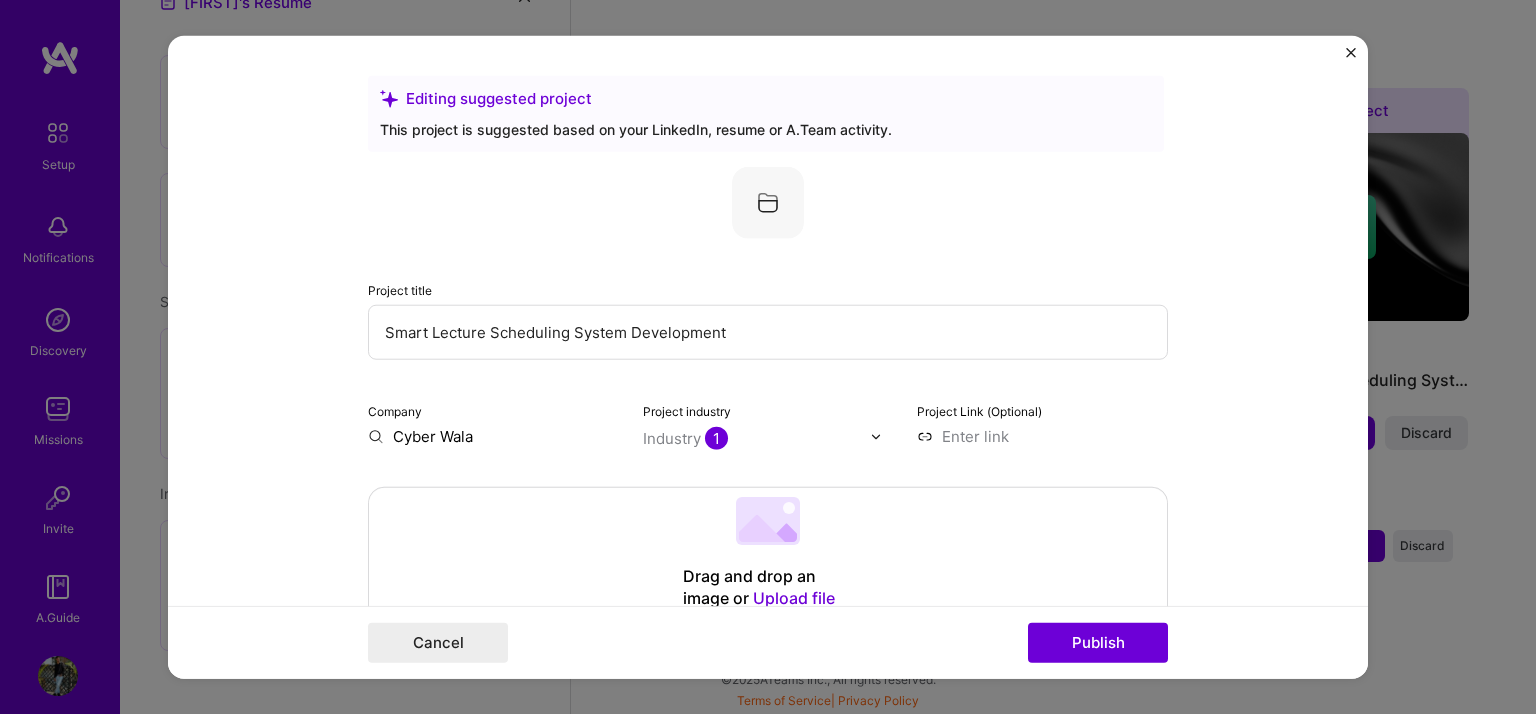 scroll, scrollTop: 713, scrollLeft: 0, axis: vertical 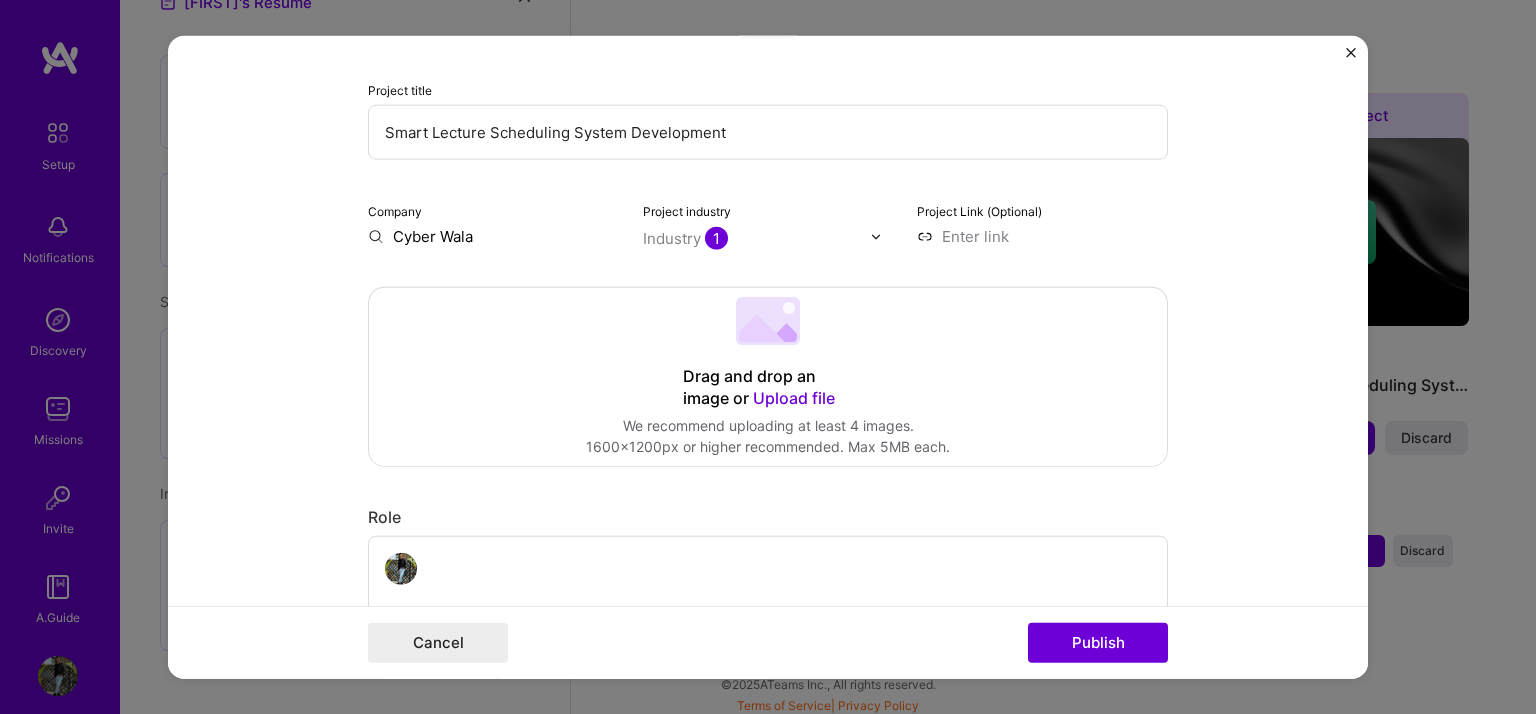 click on "Upload file" at bounding box center [794, 398] 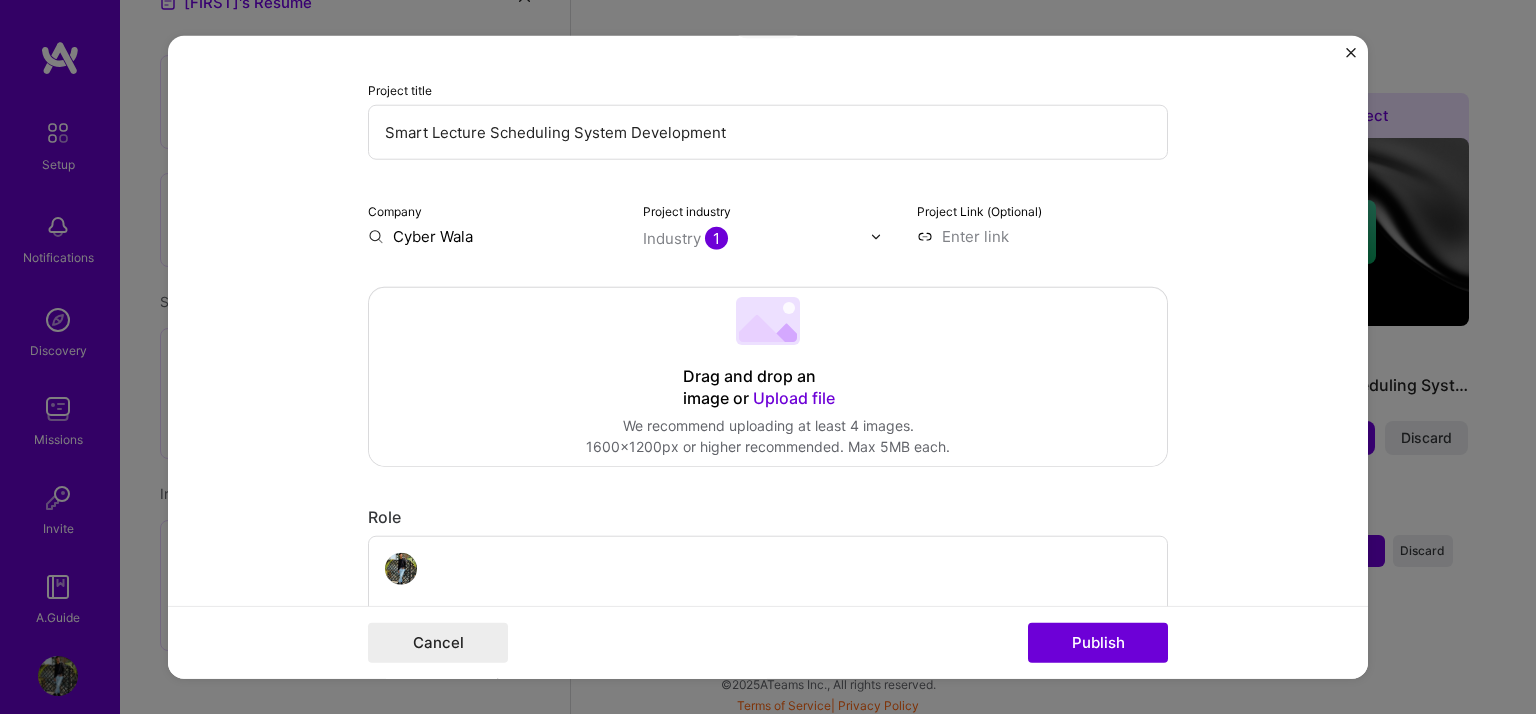 click at bounding box center (1351, 53) 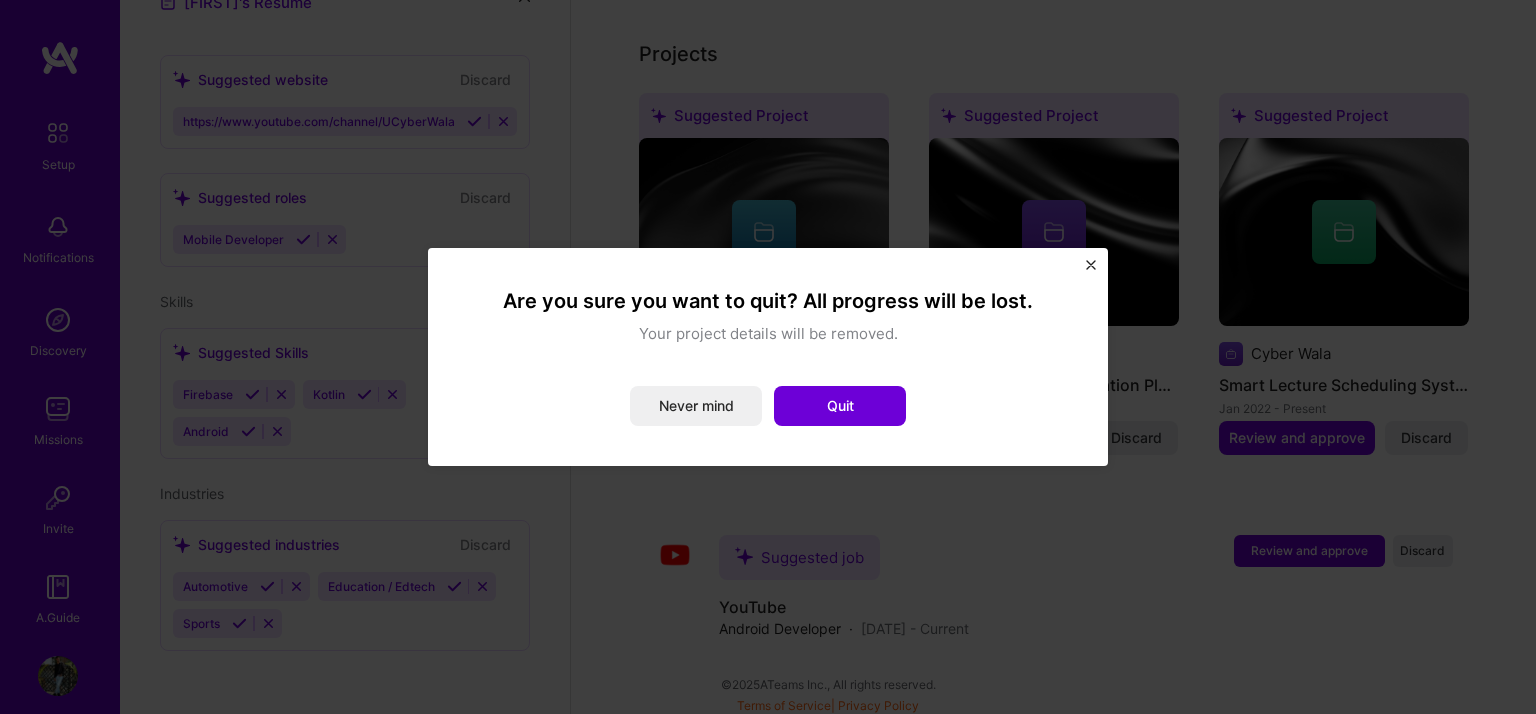 click on "Are you sure you want to quit? All progress will be lost. Your project details will be removed. Never mind Quit" at bounding box center [768, 357] 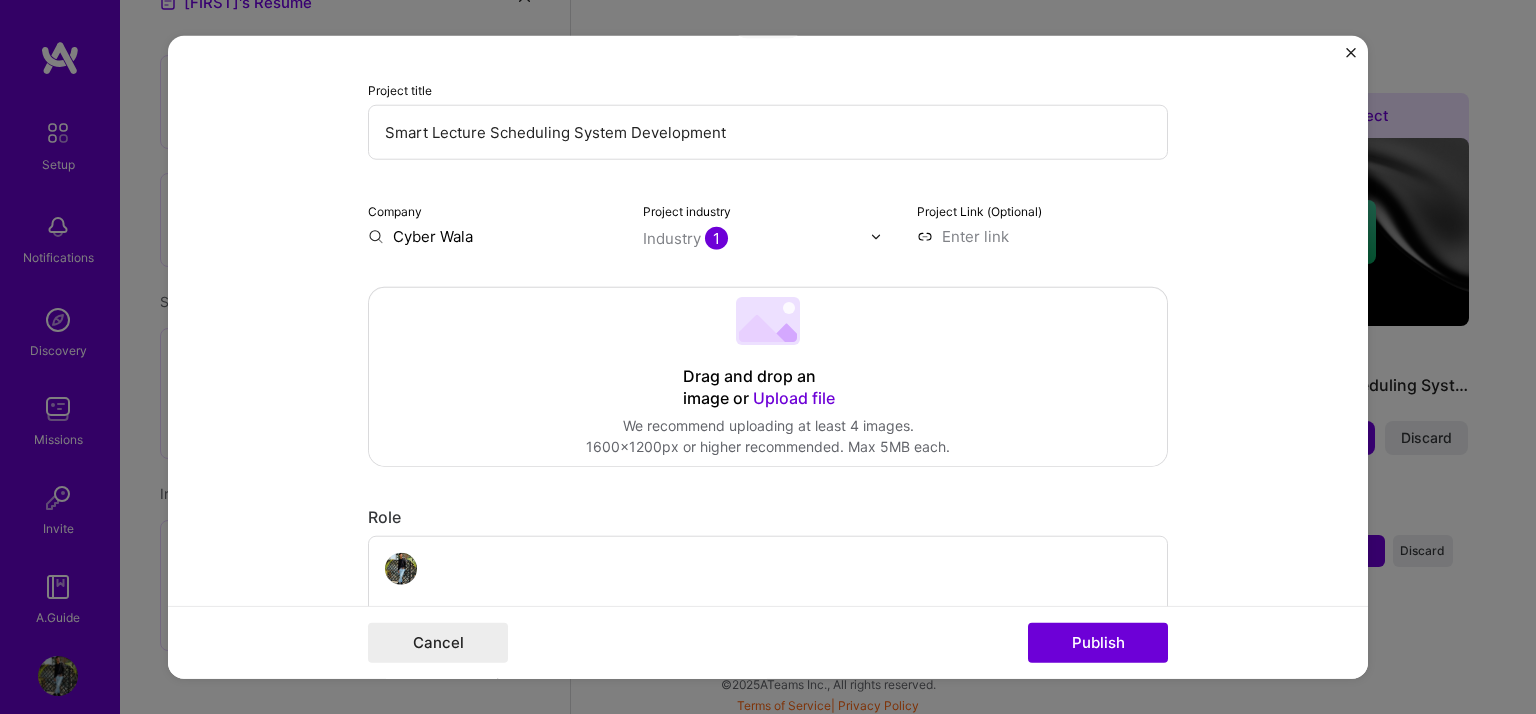 click at bounding box center (1351, 53) 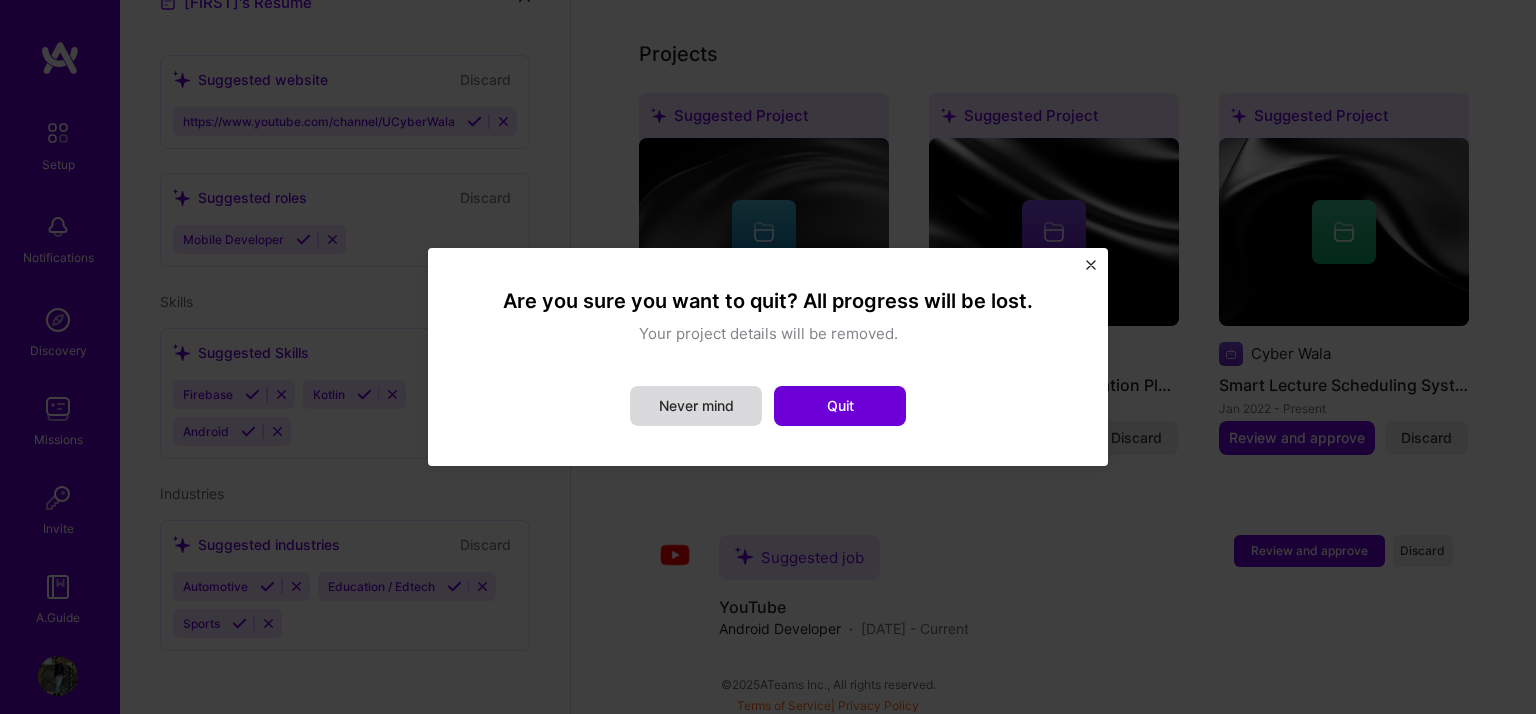 click on "Never mind" at bounding box center [696, 406] 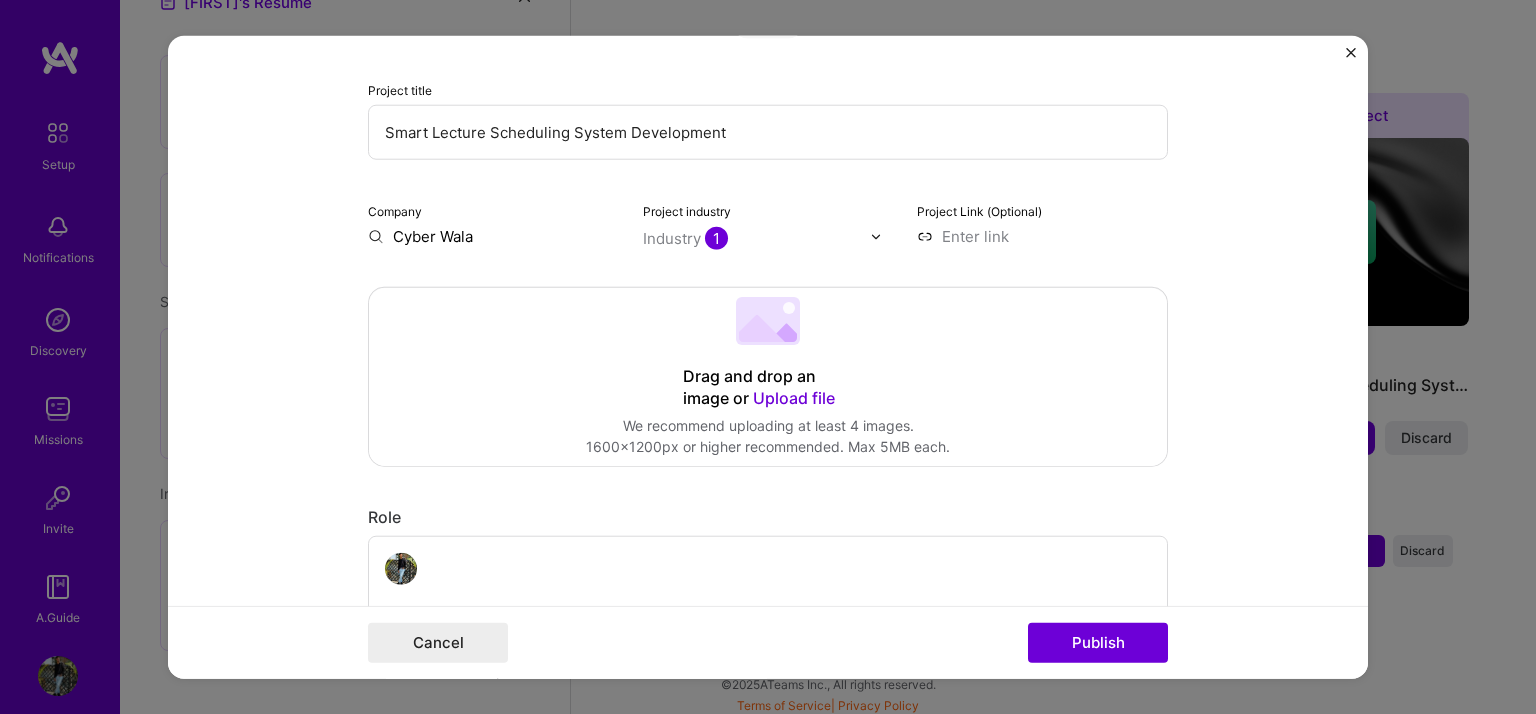 click at bounding box center [1351, 53] 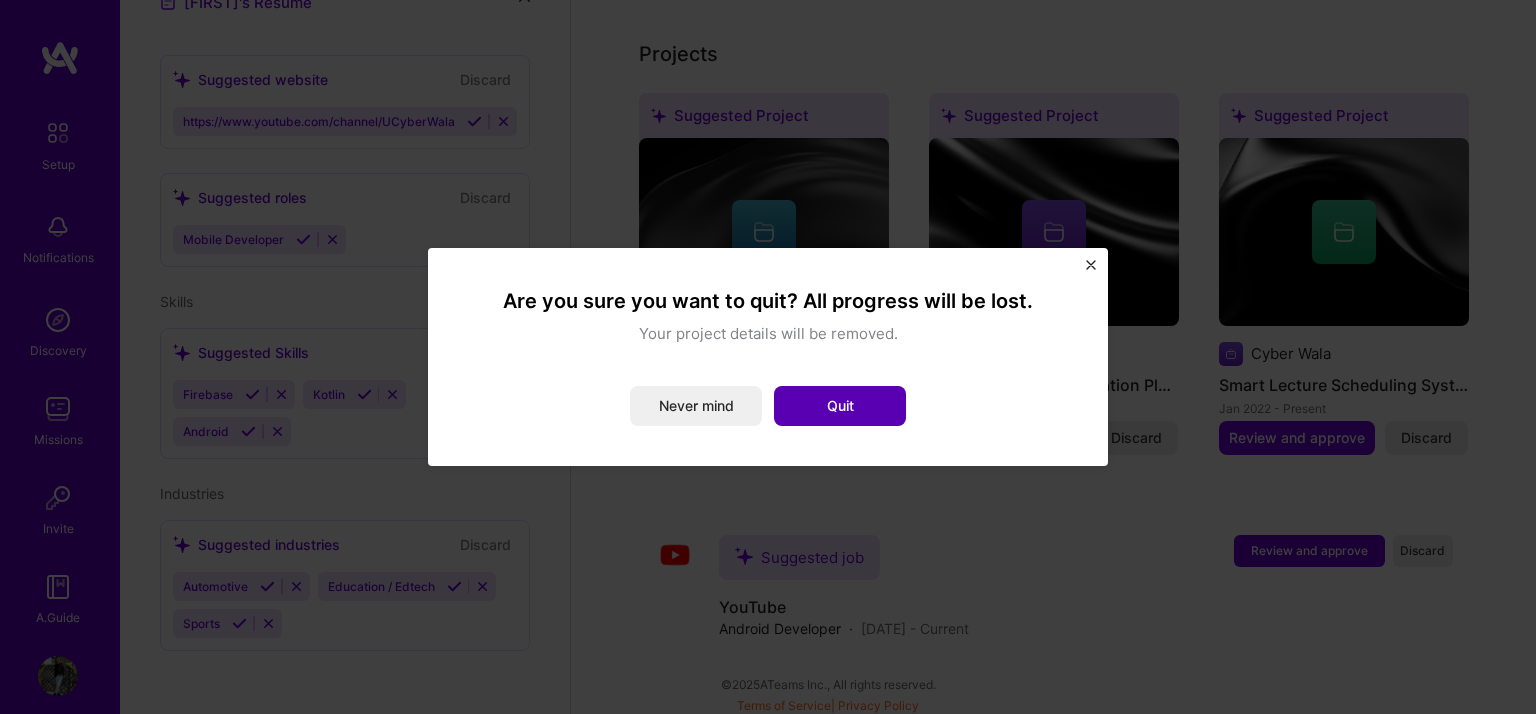 click on "Quit" at bounding box center (840, 406) 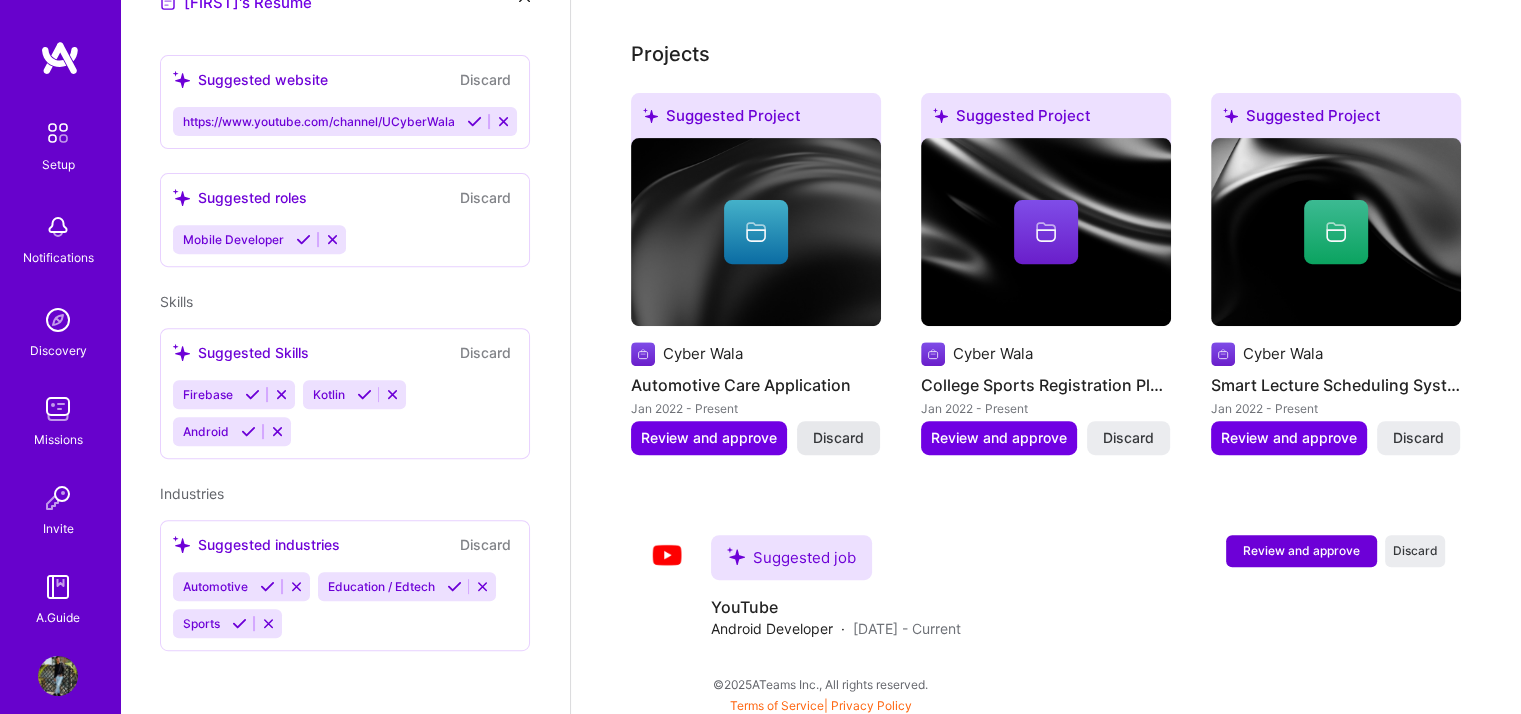 click on "Discard" at bounding box center (838, 438) 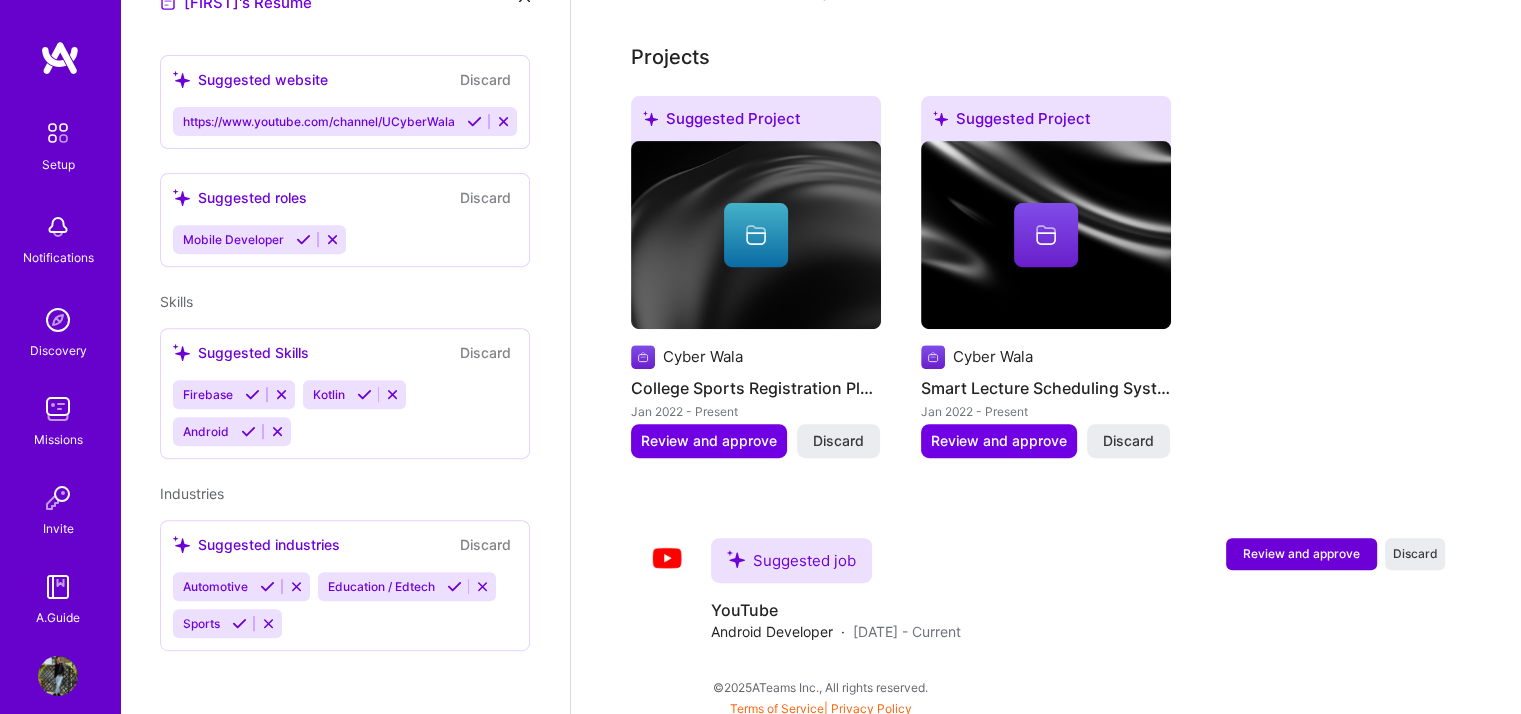 scroll, scrollTop: 713, scrollLeft: 0, axis: vertical 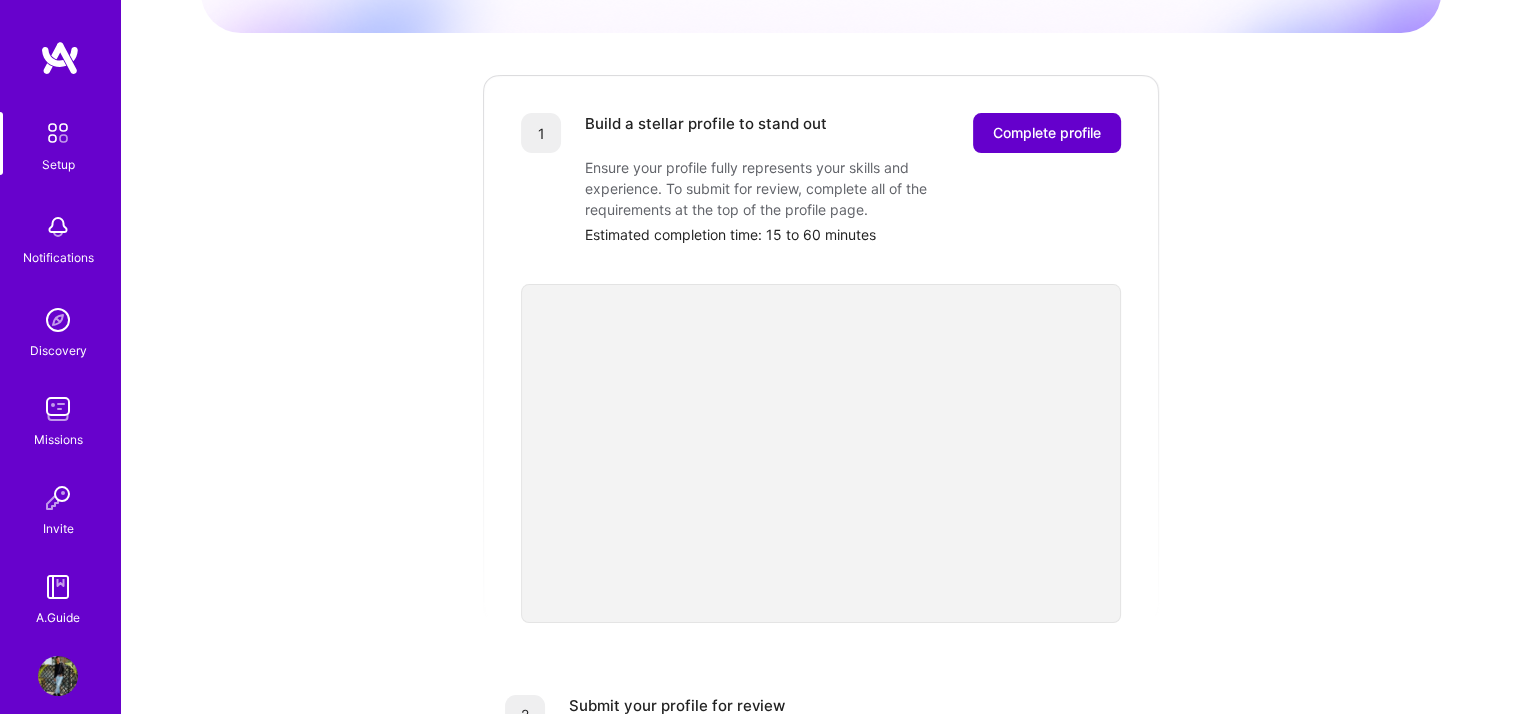 click on "Complete profile" at bounding box center (1047, 133) 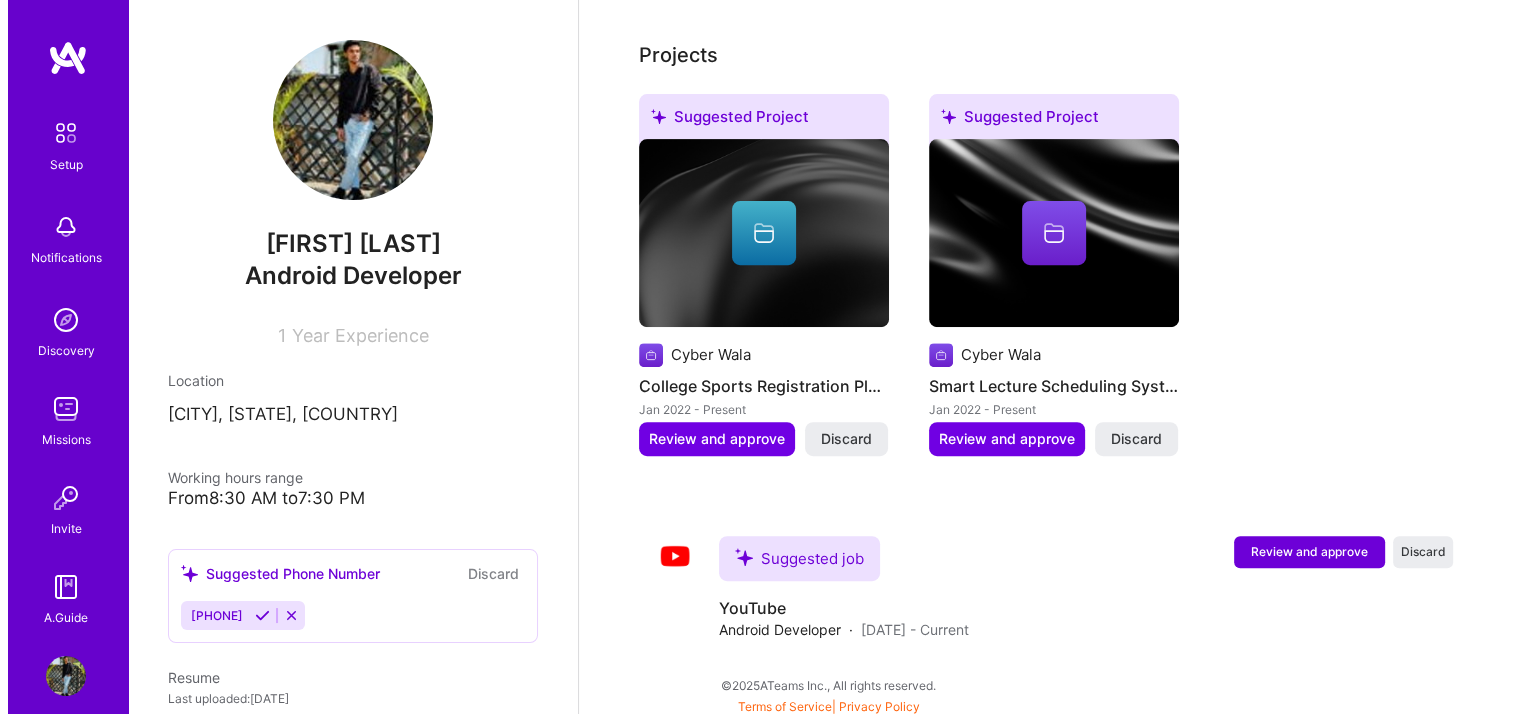 scroll, scrollTop: 713, scrollLeft: 0, axis: vertical 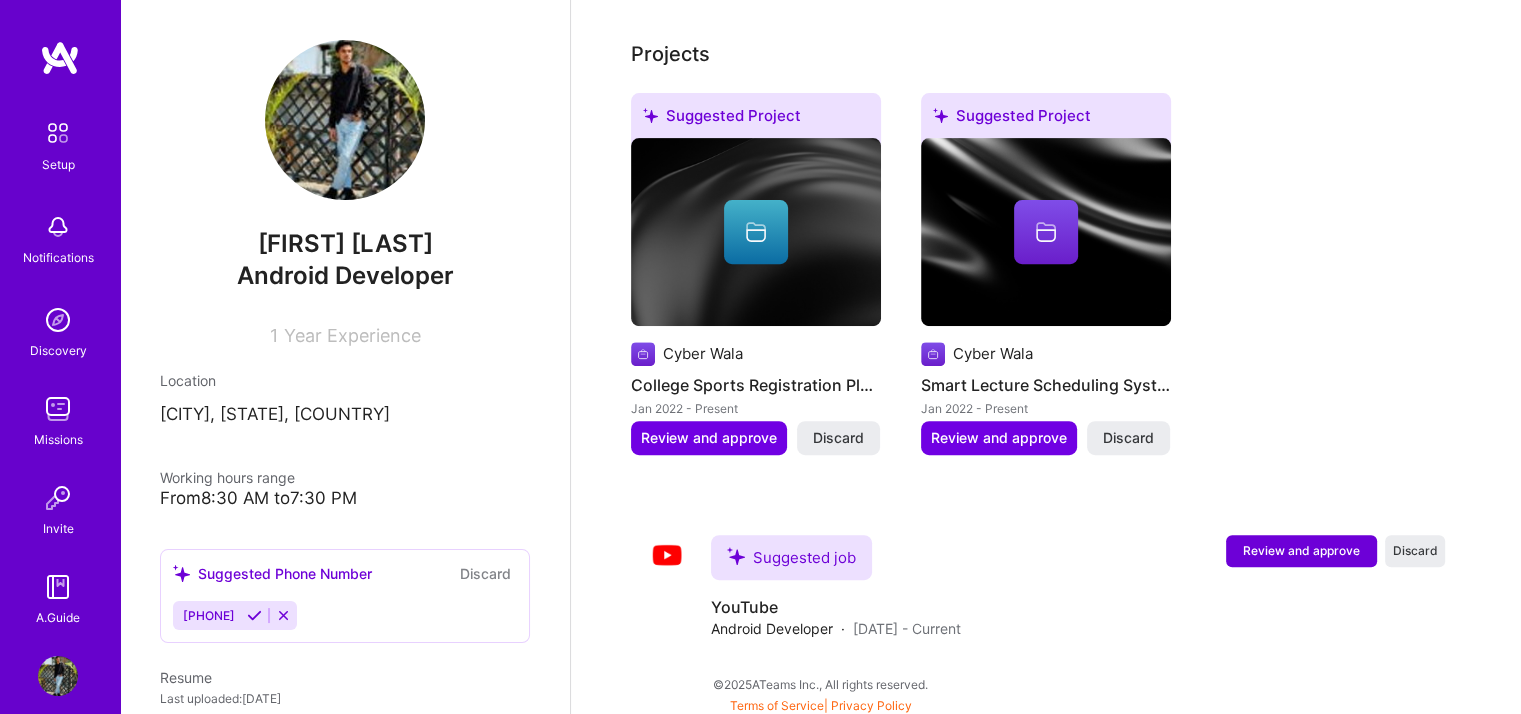 click 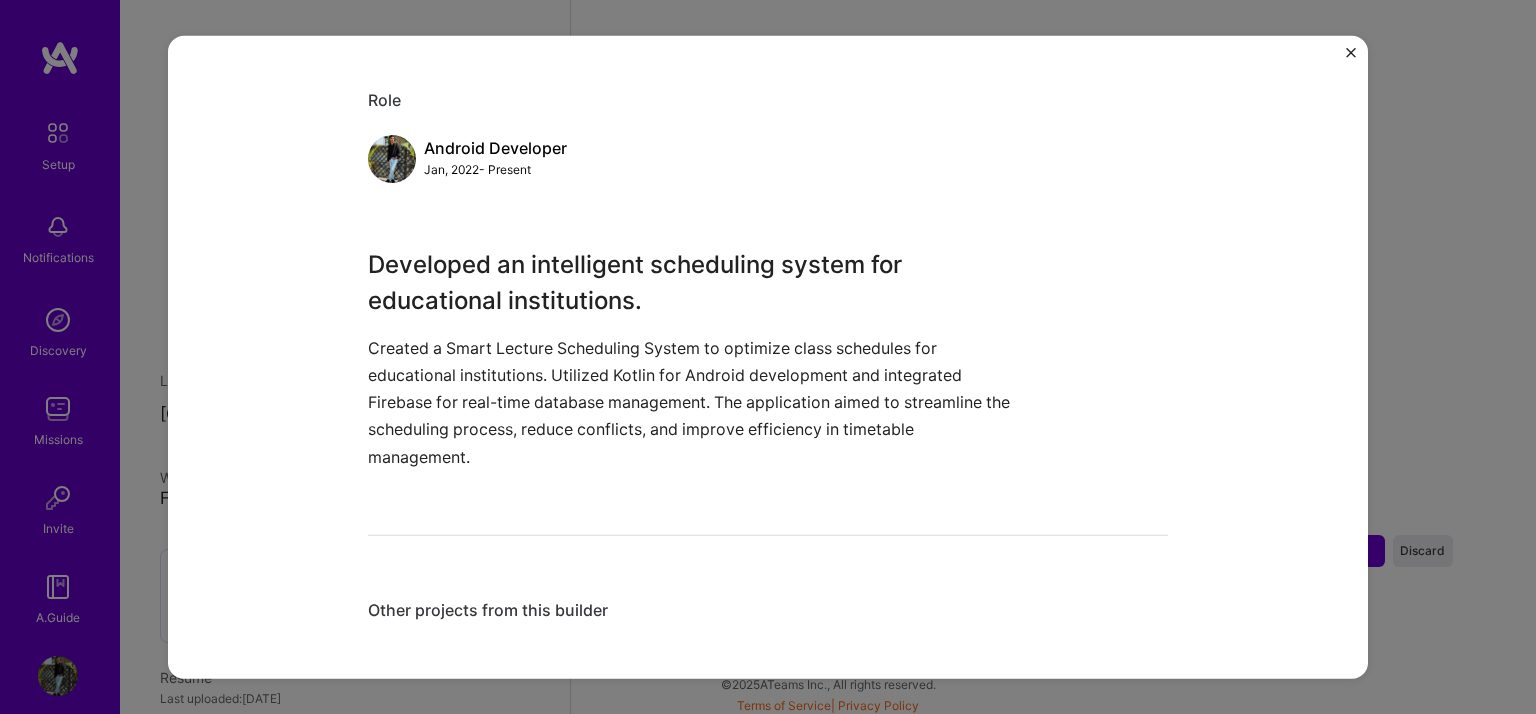 scroll, scrollTop: 202, scrollLeft: 0, axis: vertical 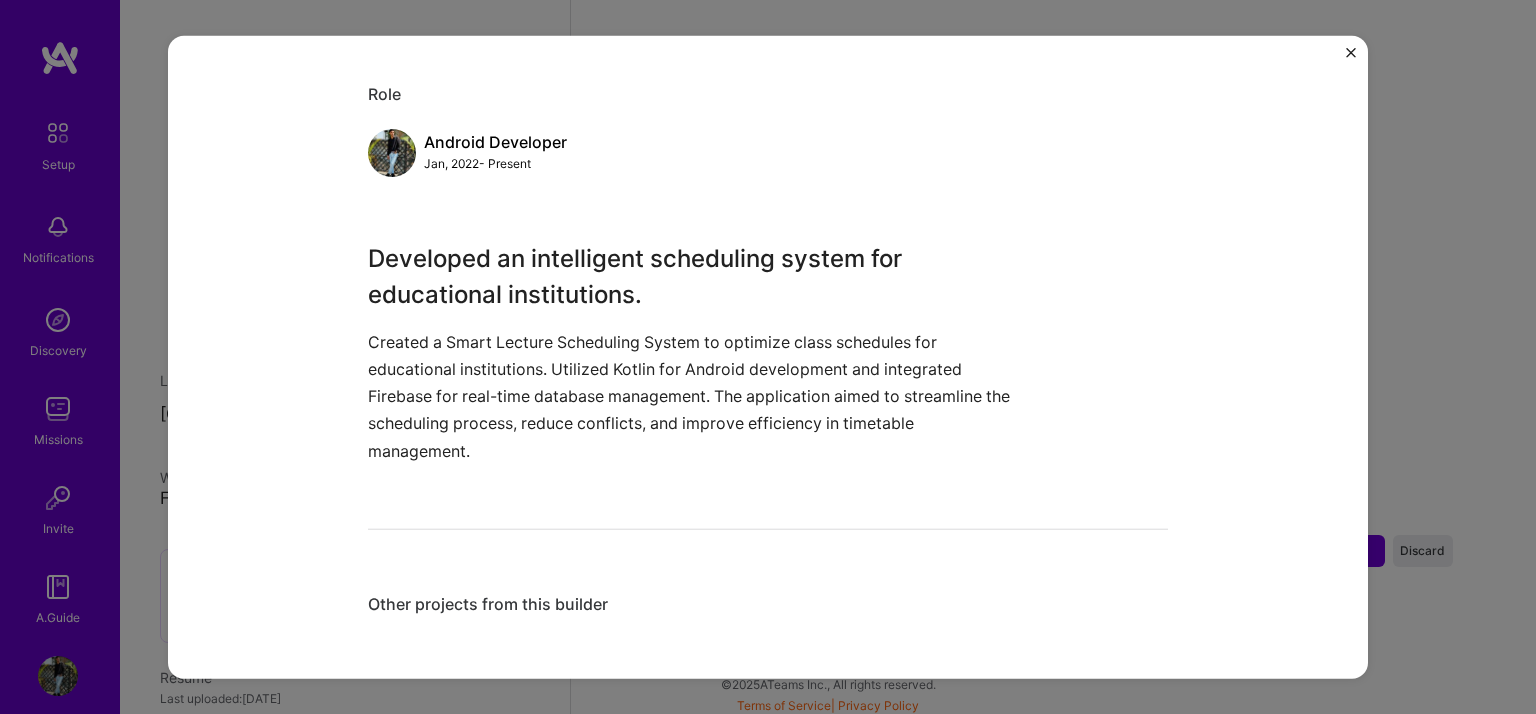 click at bounding box center [1351, 53] 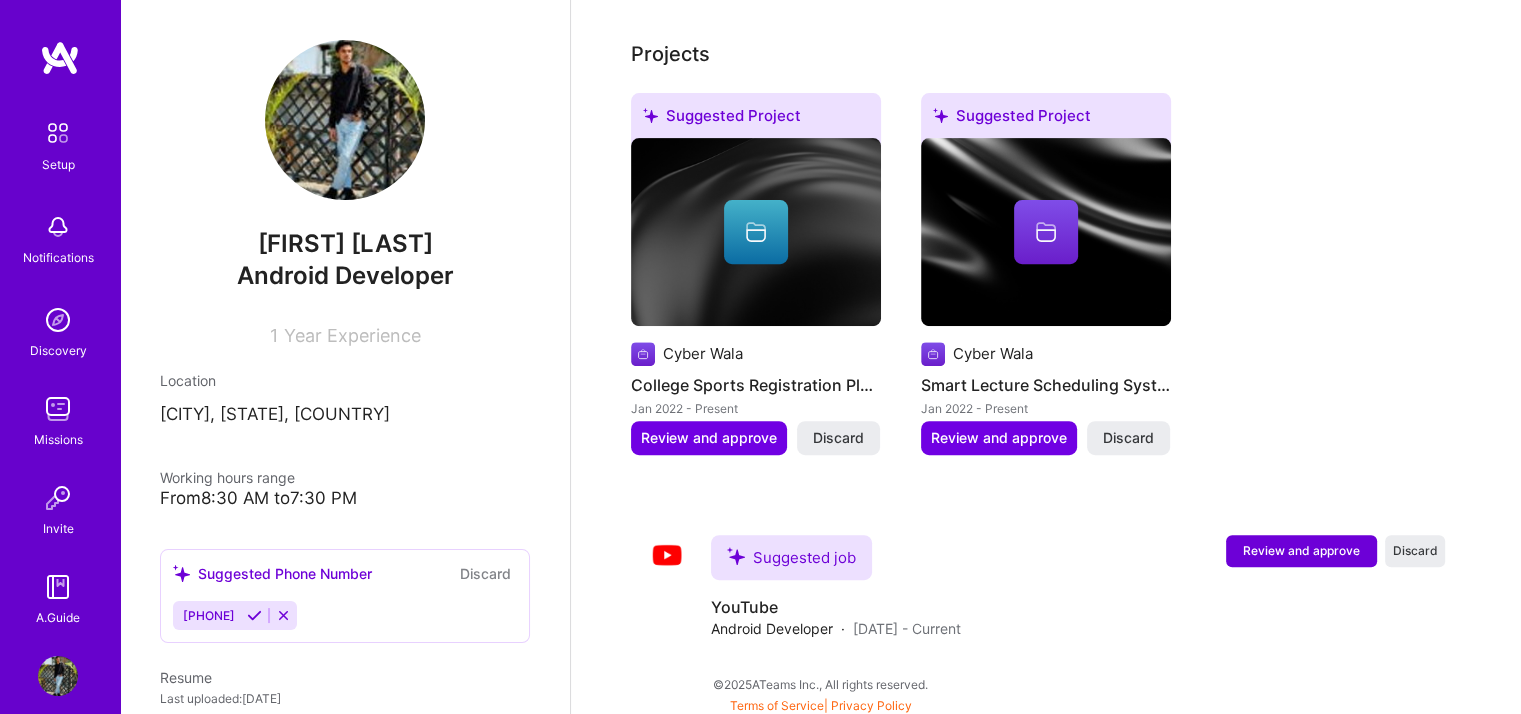 click at bounding box center [1046, 232] 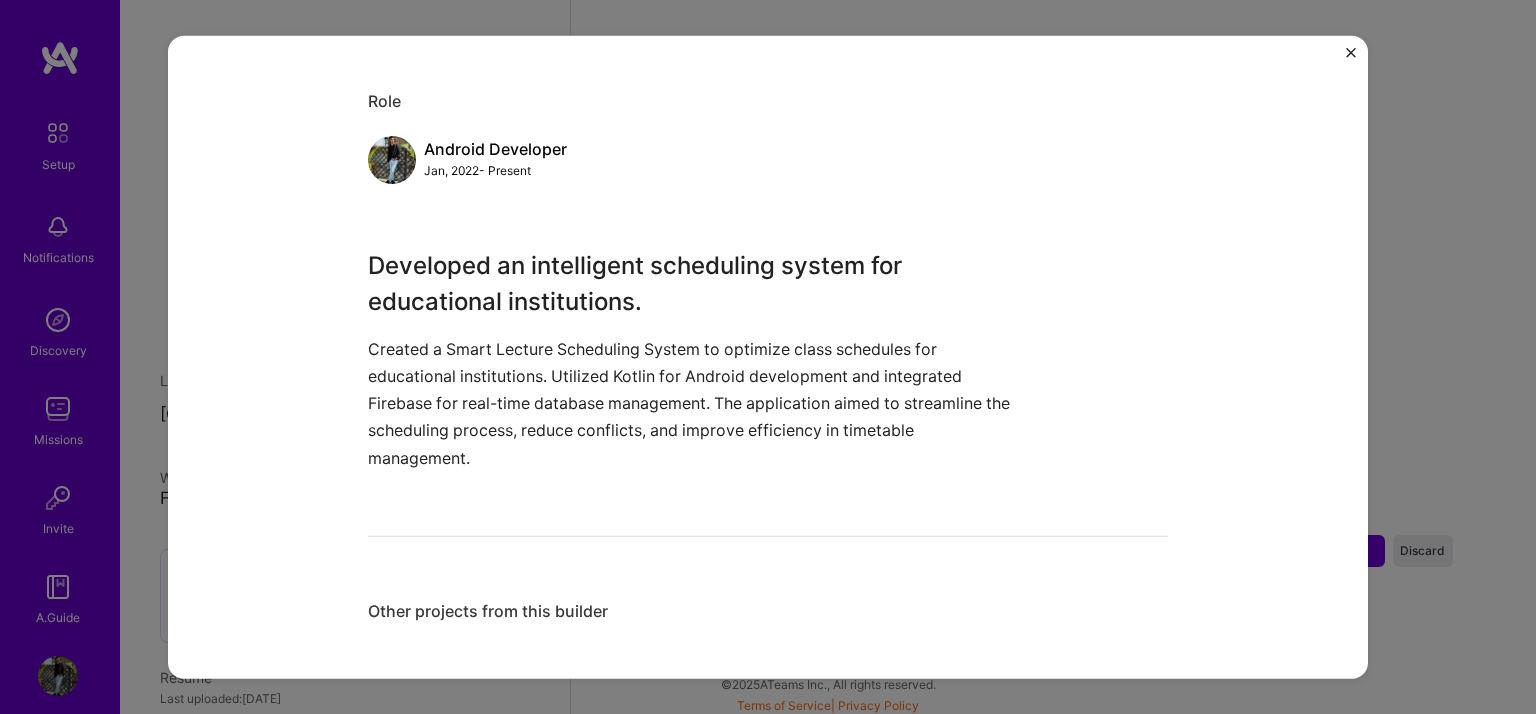 scroll, scrollTop: 202, scrollLeft: 0, axis: vertical 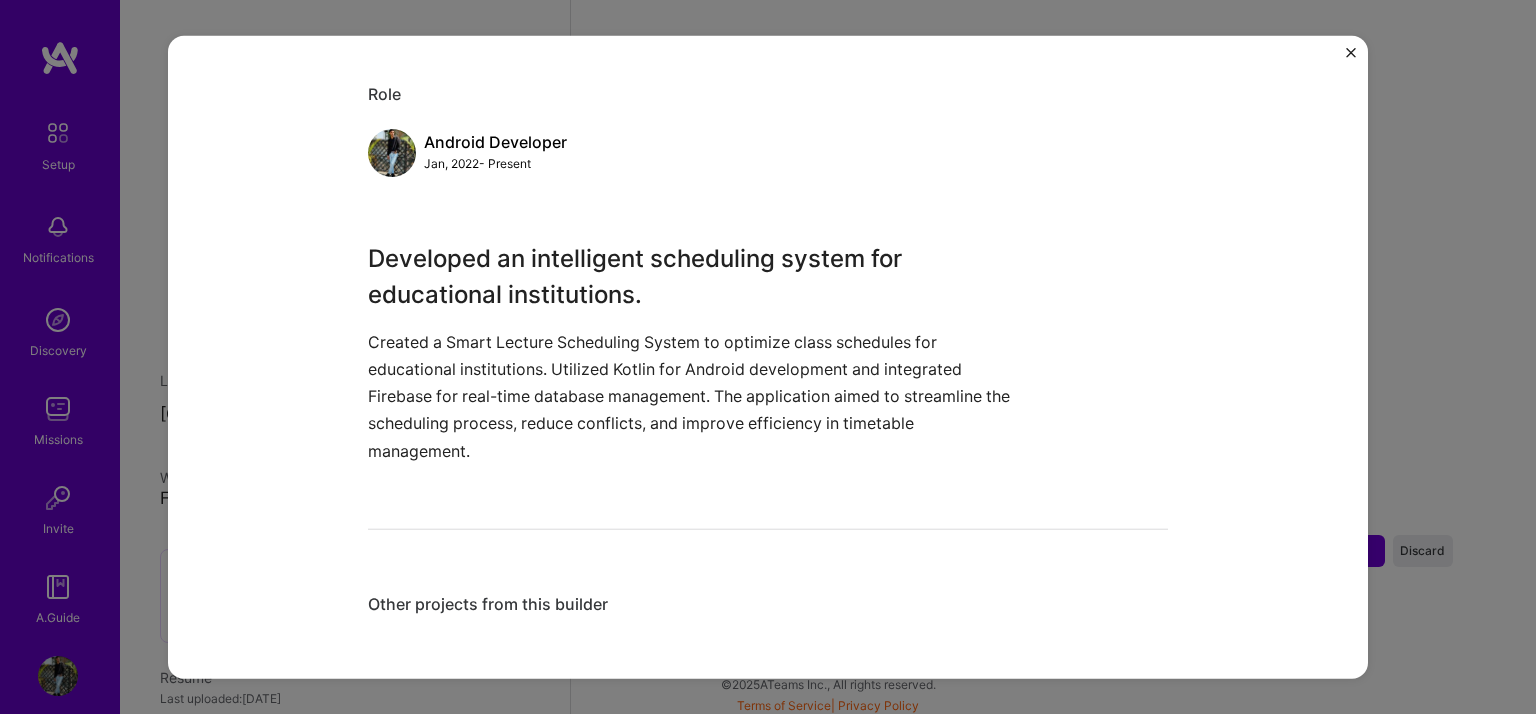 click on "Other projects from this builder" at bounding box center (768, 604) 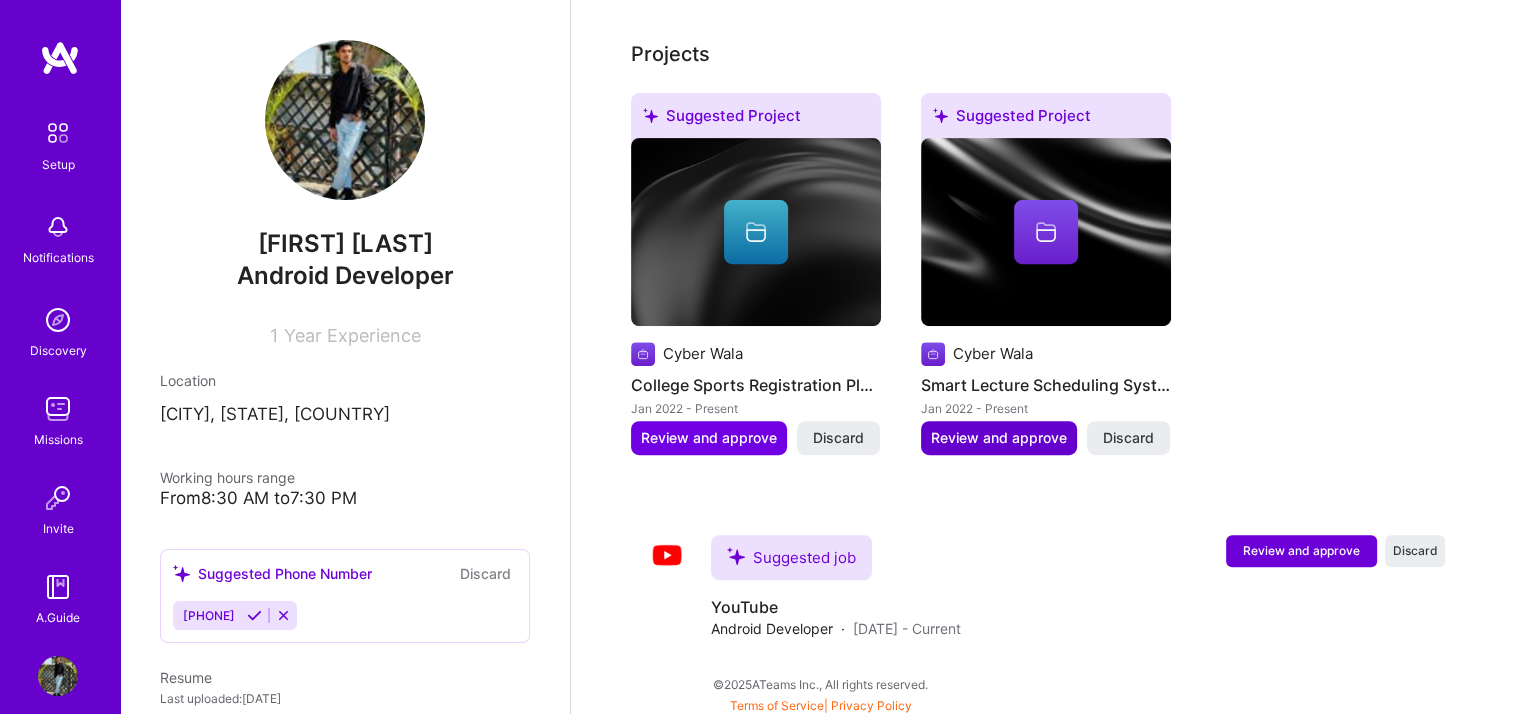 click on "Review and approve" at bounding box center (999, 438) 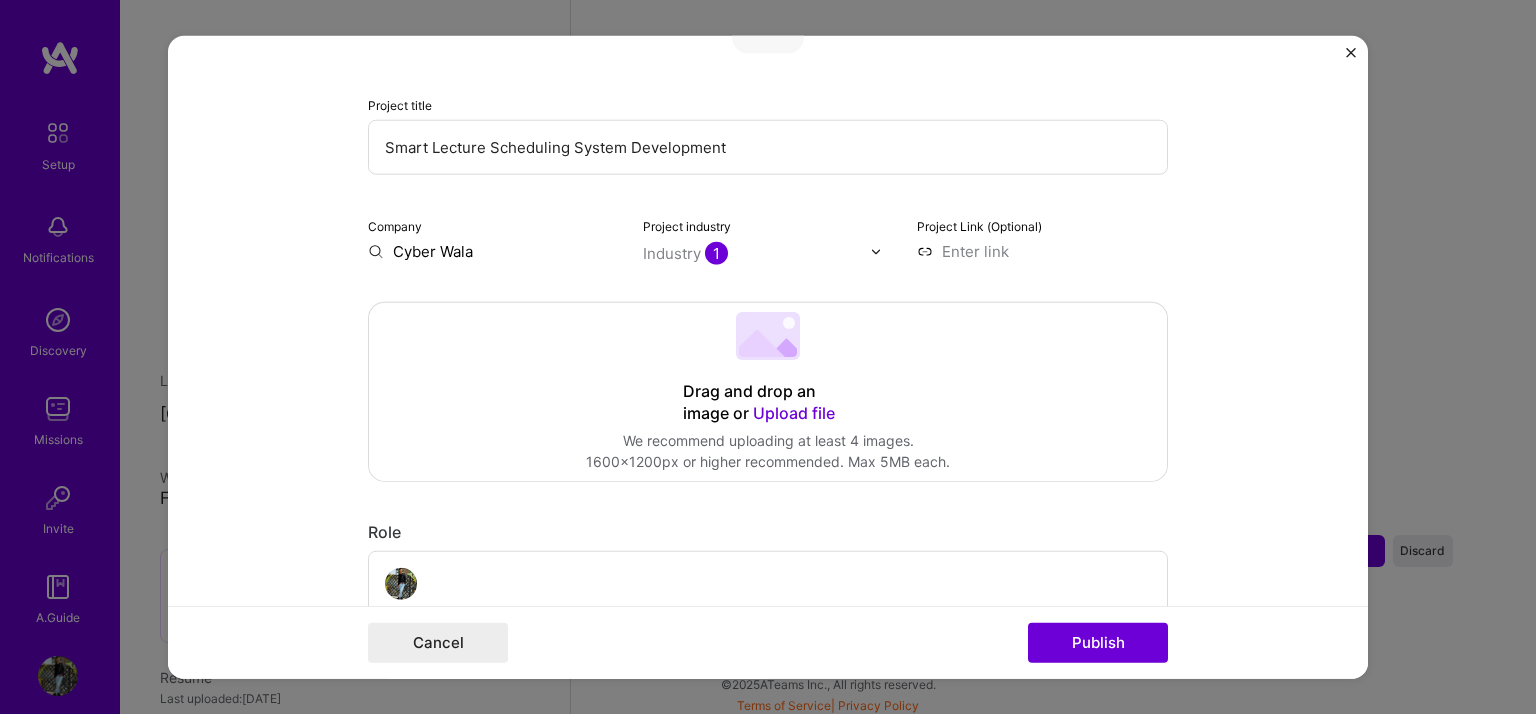 scroll, scrollTop: 300, scrollLeft: 0, axis: vertical 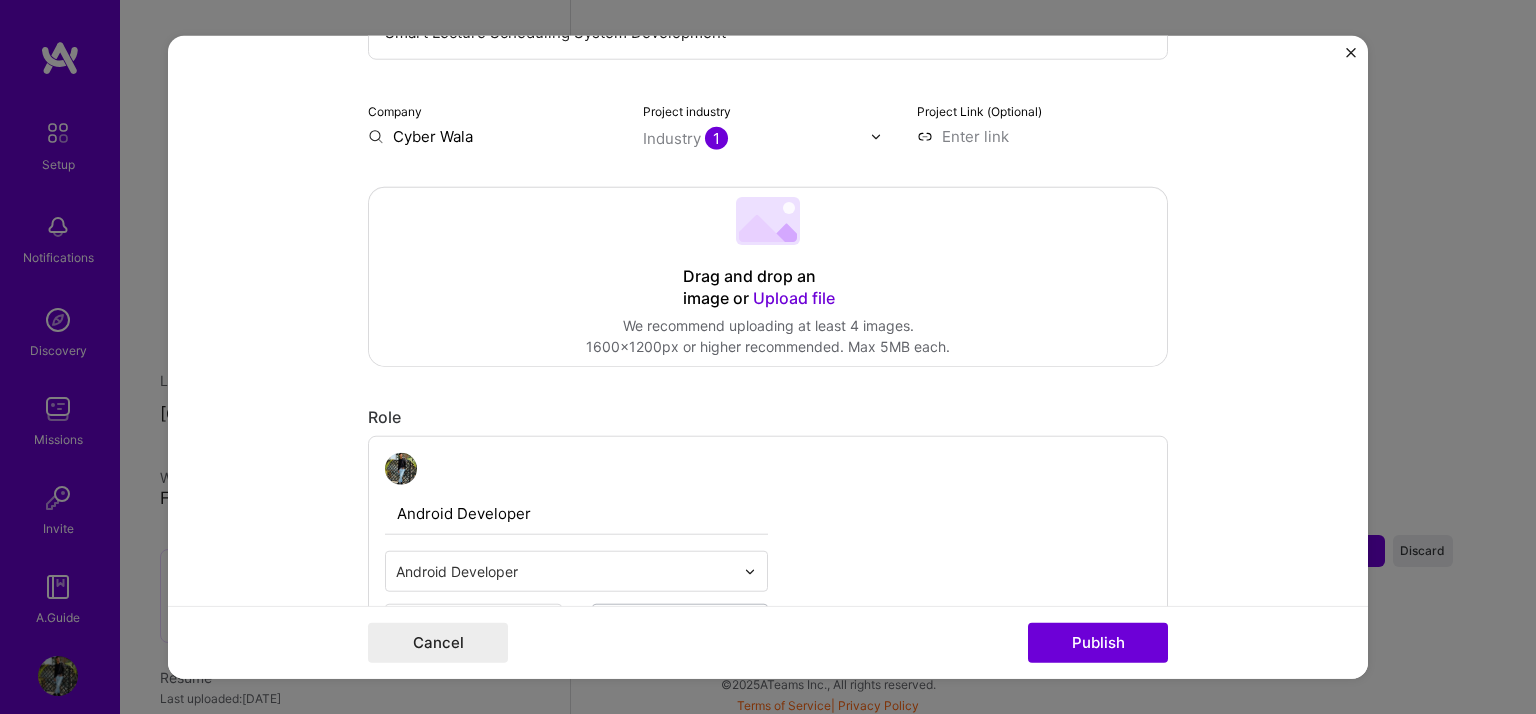 click on "Upload file" at bounding box center [794, 298] 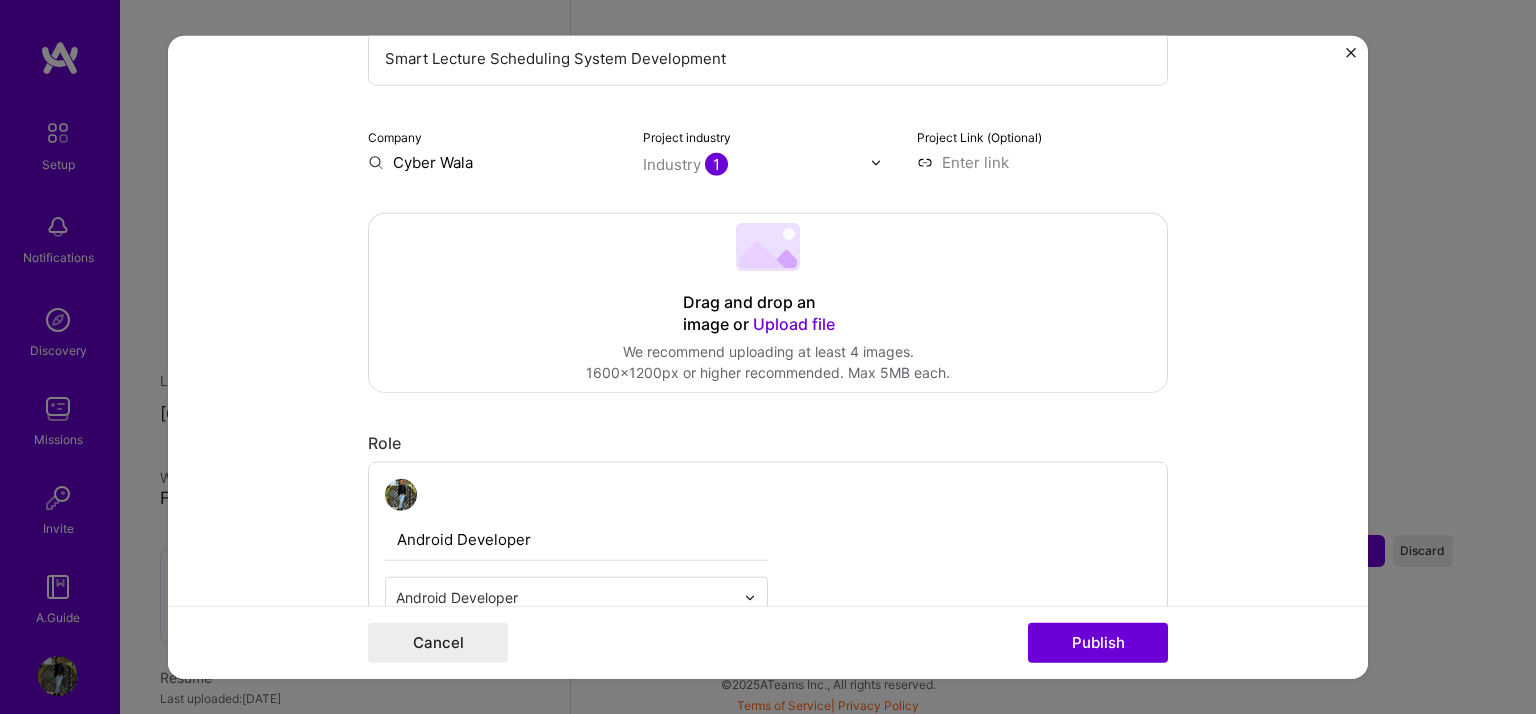scroll, scrollTop: 260, scrollLeft: 0, axis: vertical 